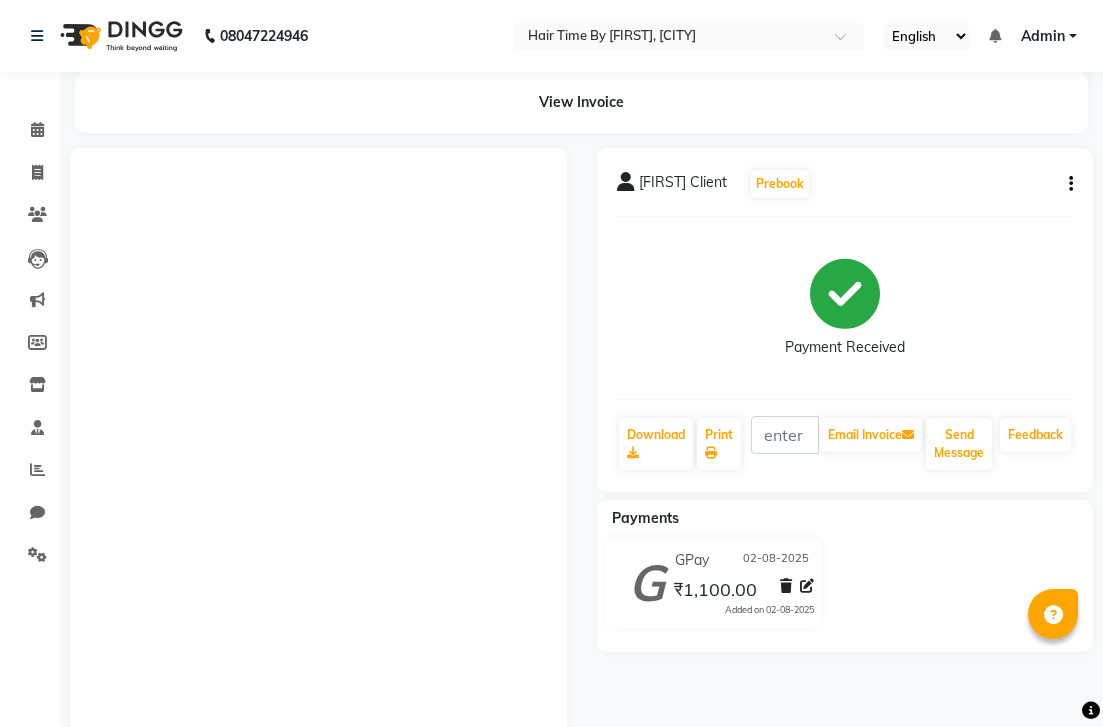 scroll, scrollTop: 0, scrollLeft: 0, axis: both 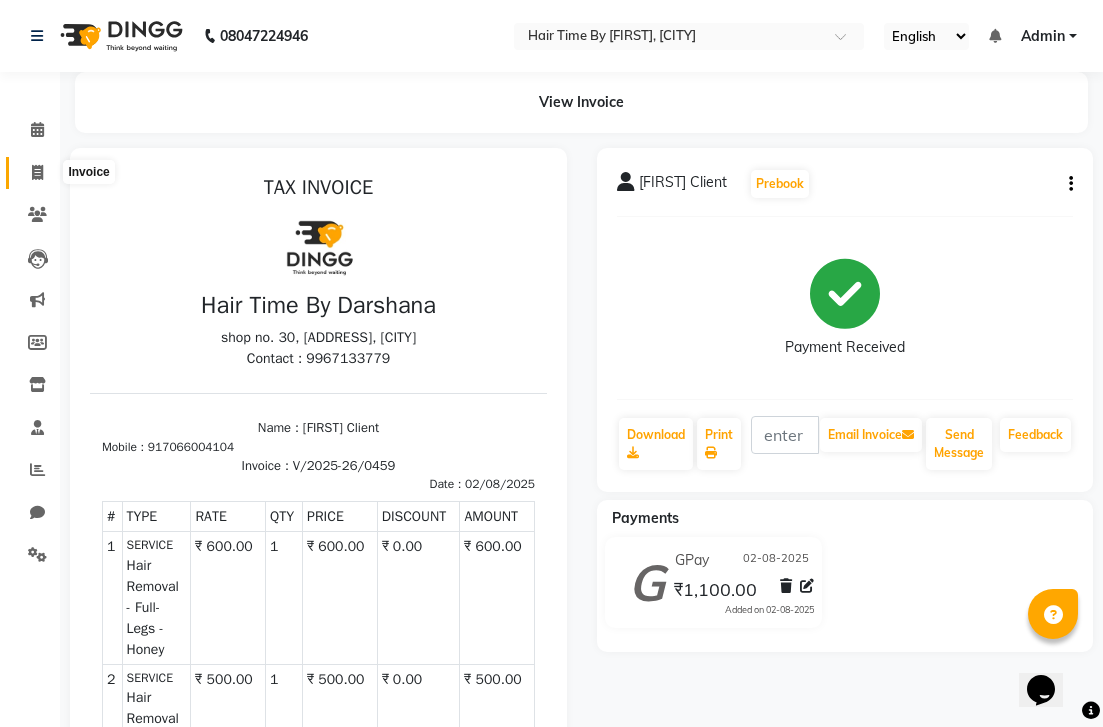 click 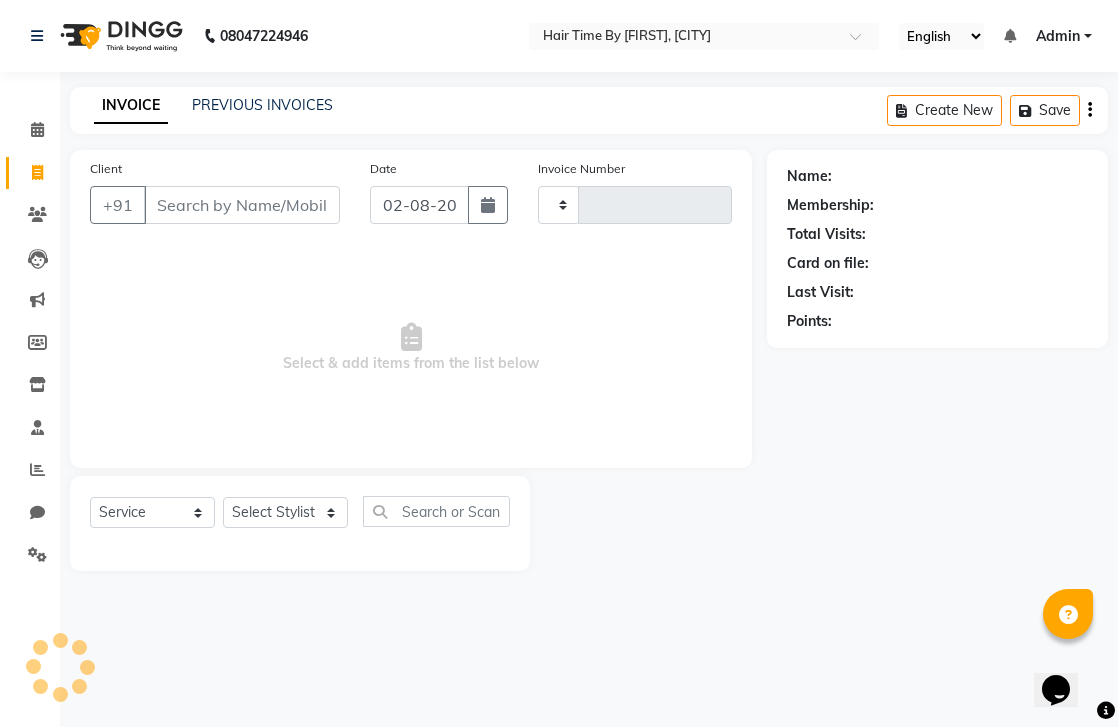 type on "0460" 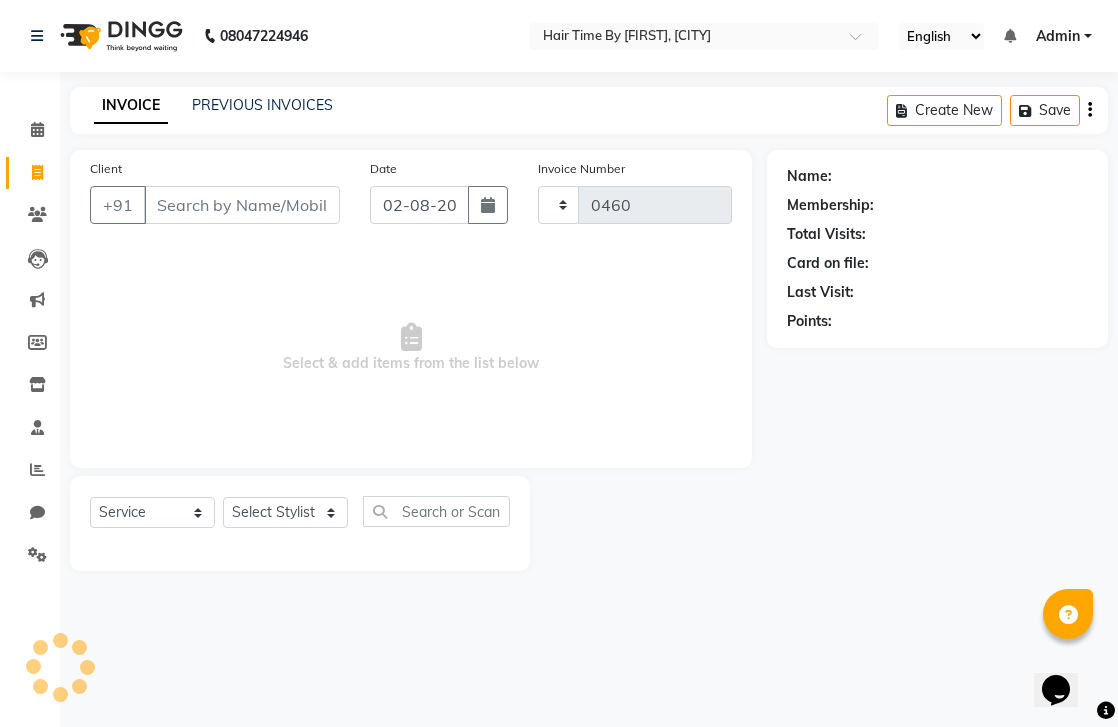 select on "8131" 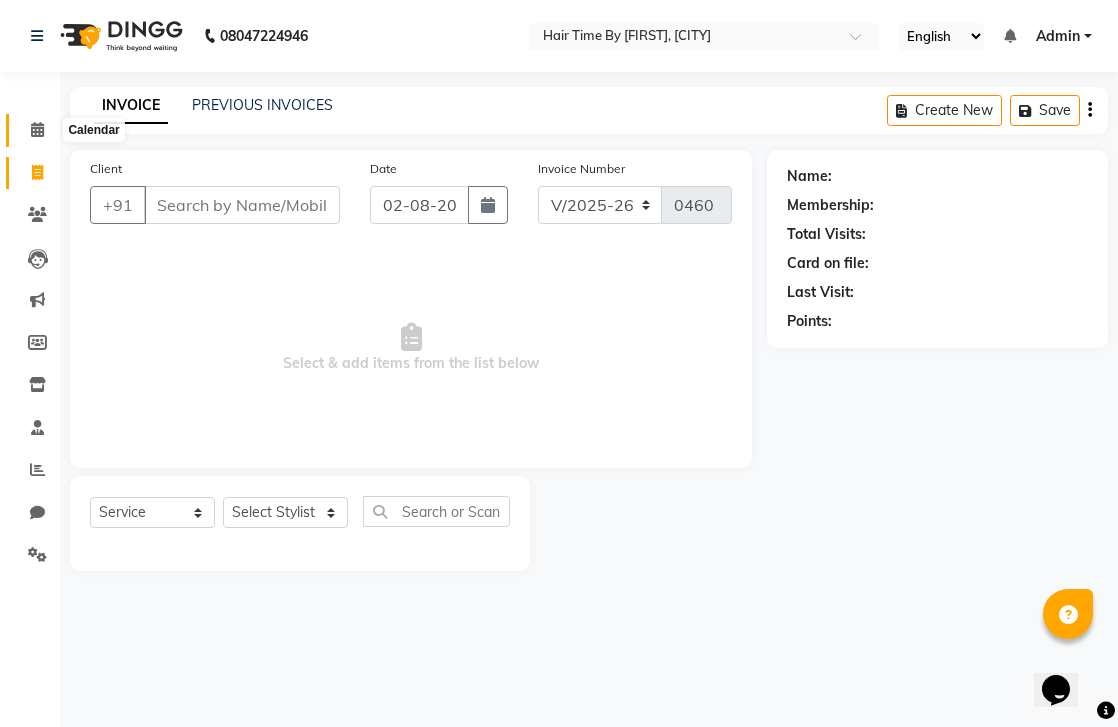 click 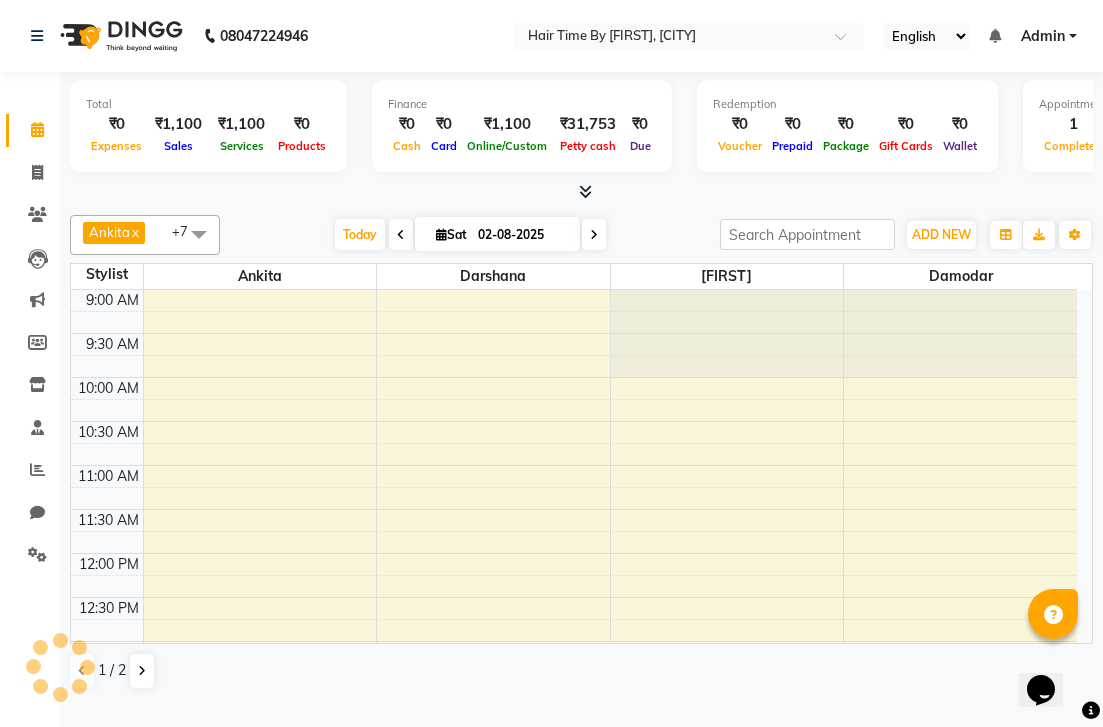 scroll, scrollTop: 529, scrollLeft: 0, axis: vertical 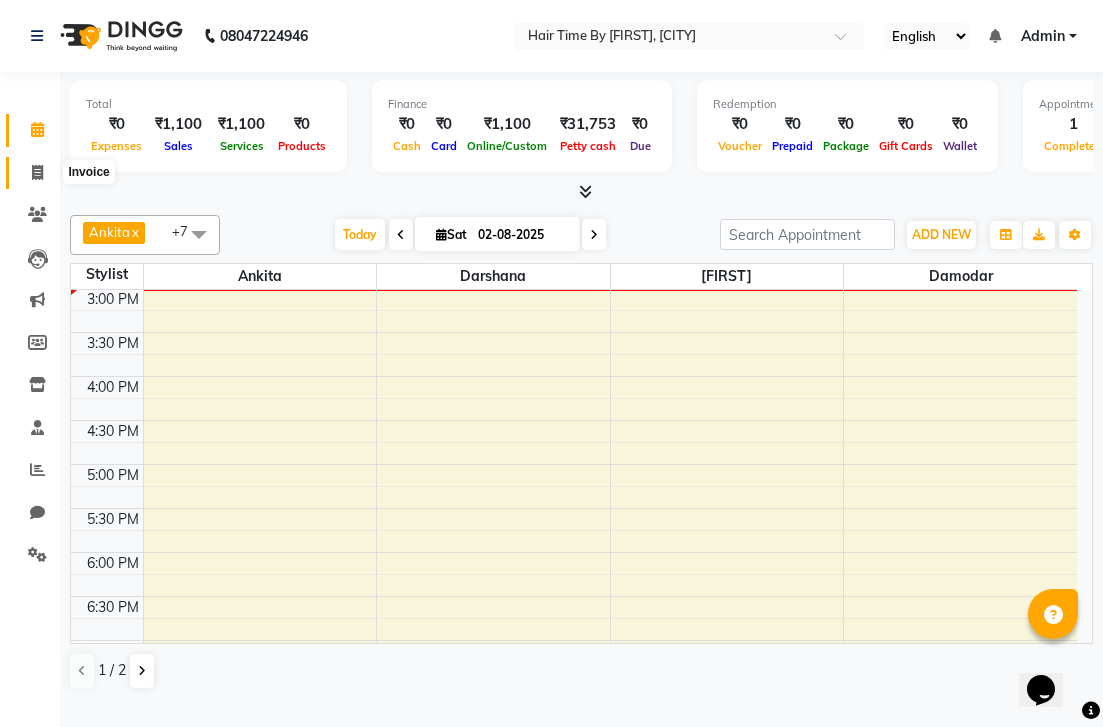 click 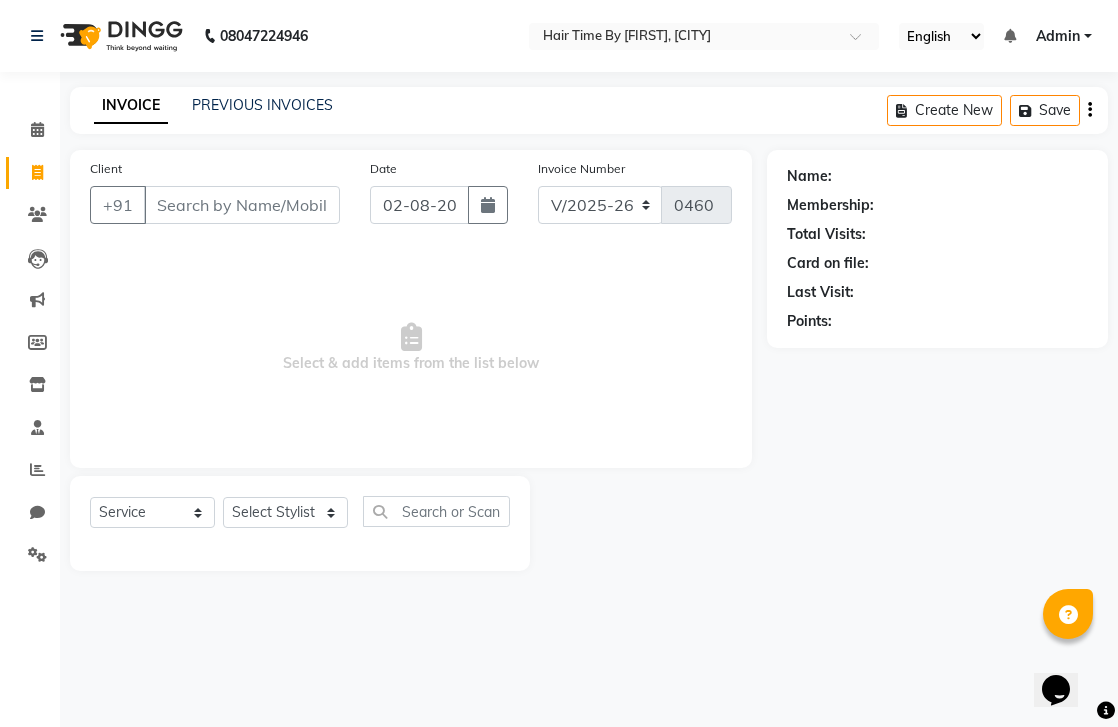 click on "Client" at bounding box center [242, 205] 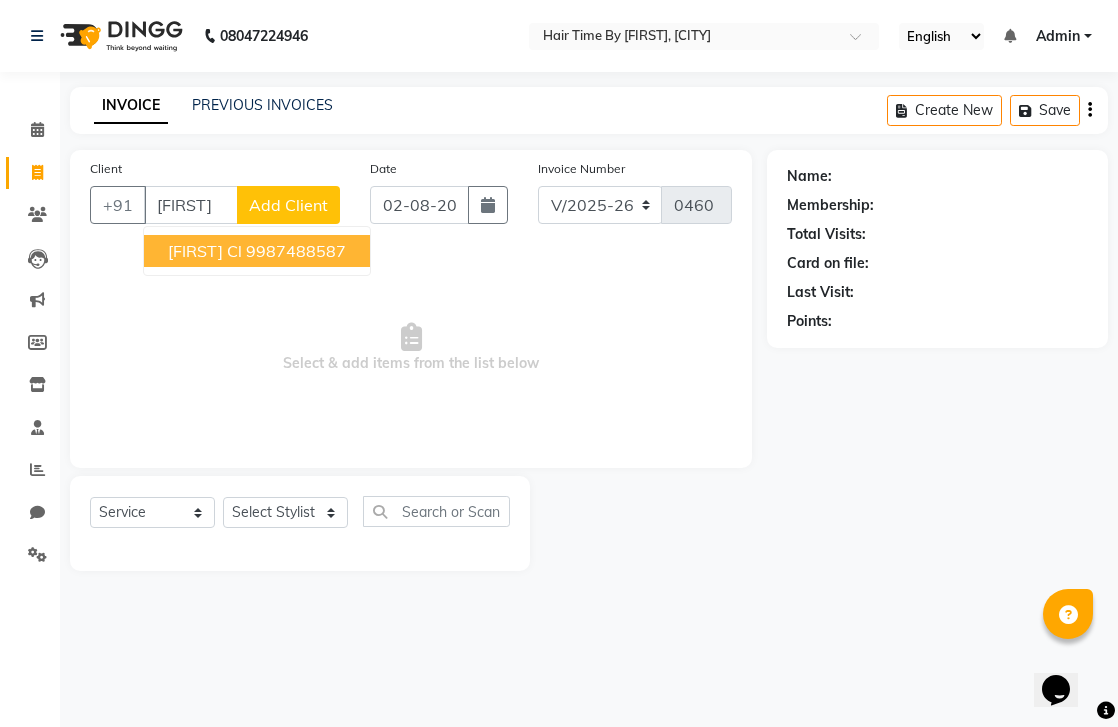 click on "[FIRST] Cl" at bounding box center [205, 251] 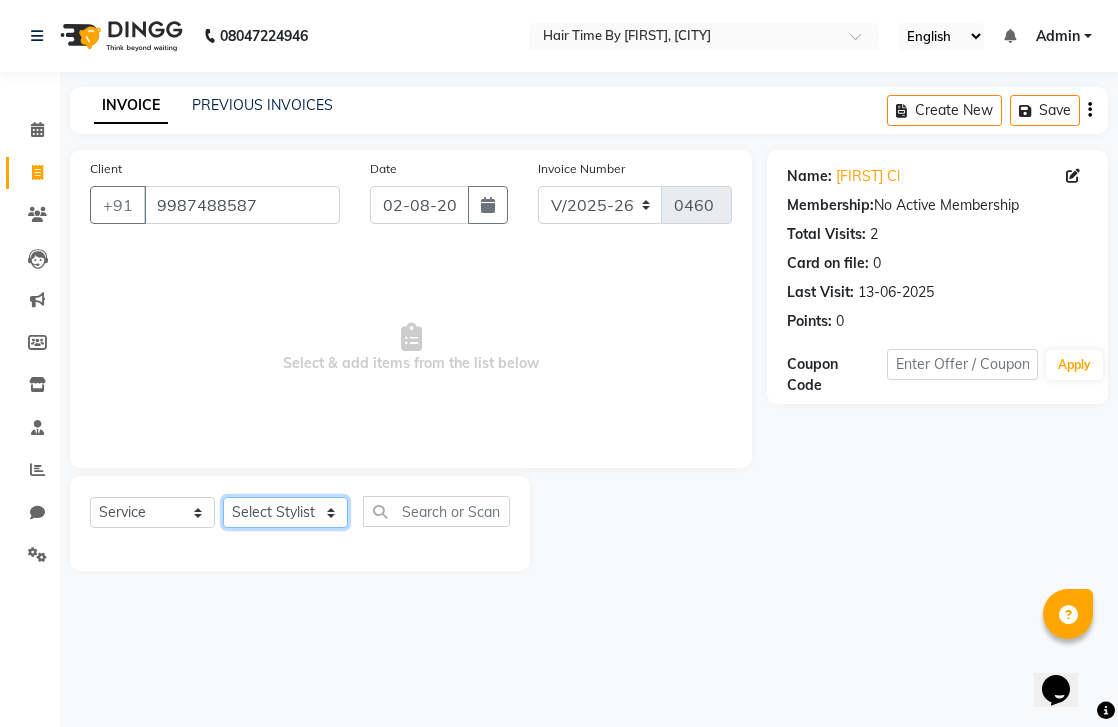select on "75790" 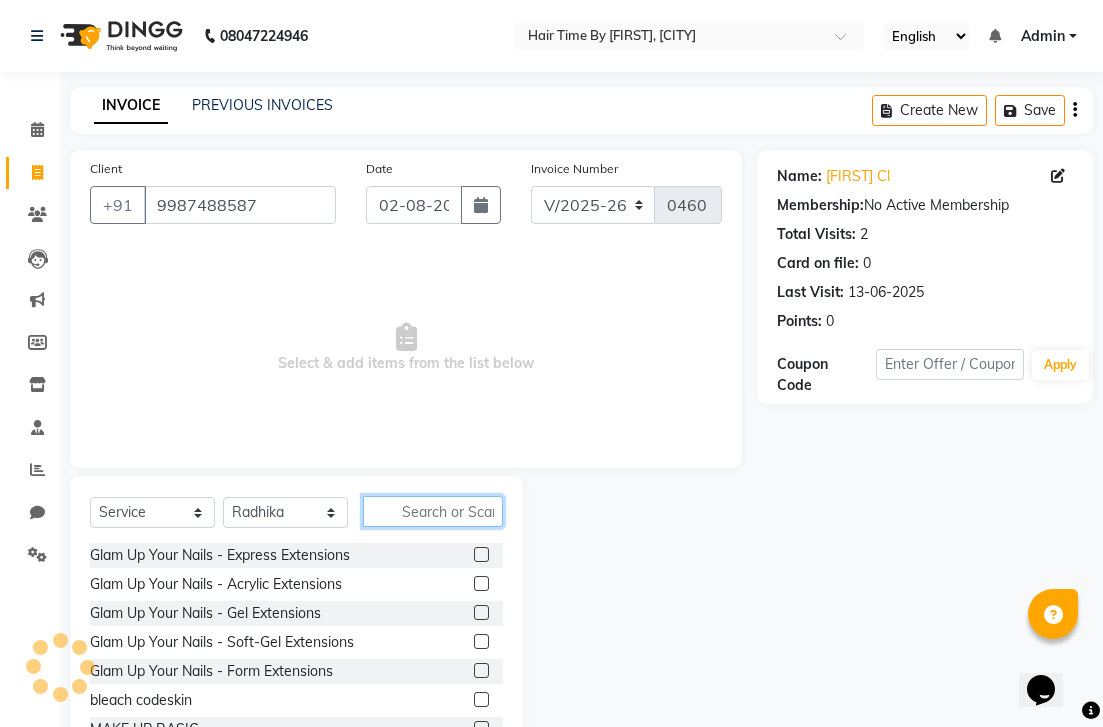 click 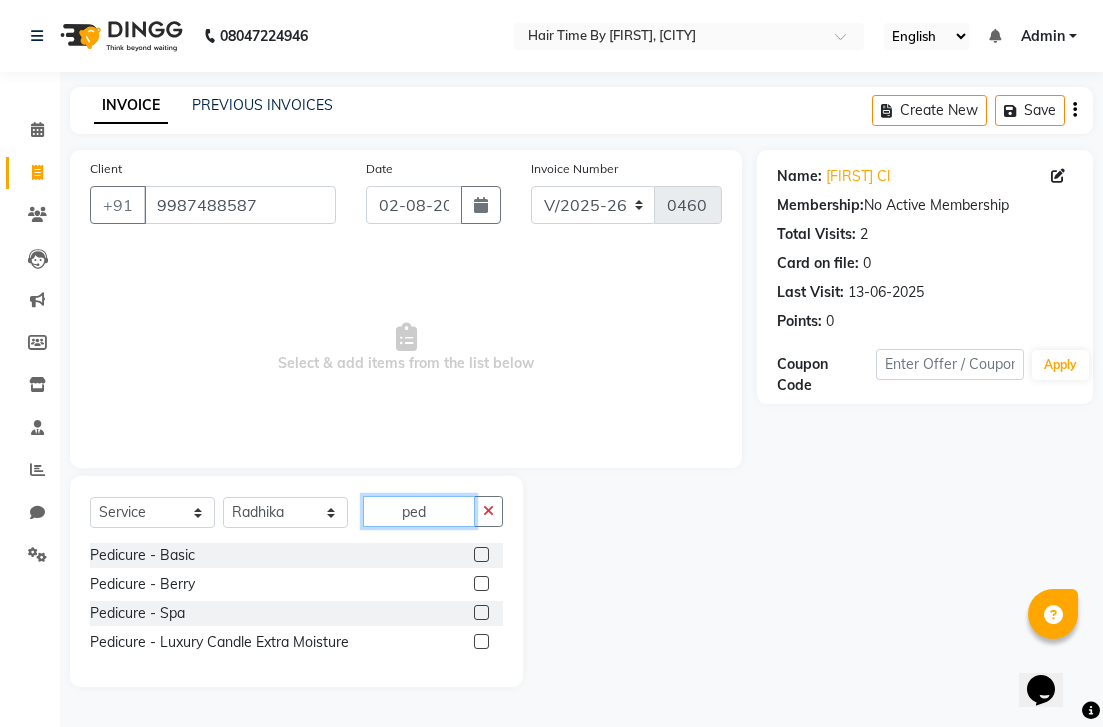 type on "per" 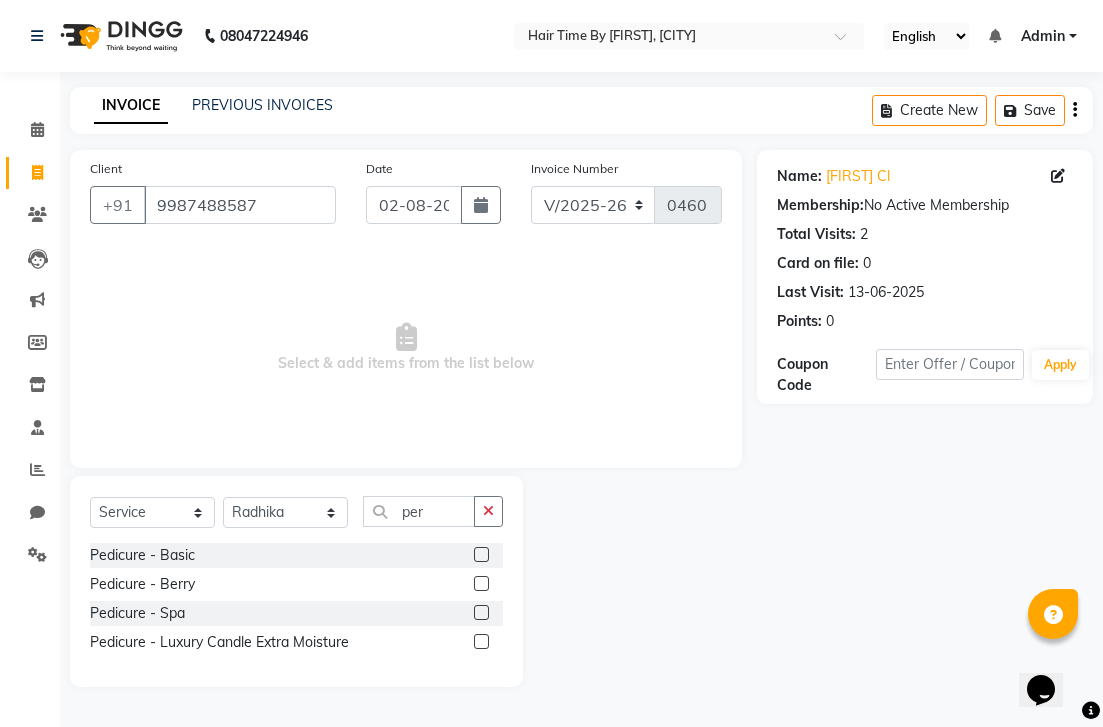 drag, startPoint x: 436, startPoint y: 574, endPoint x: 483, endPoint y: 616, distance: 63.03174 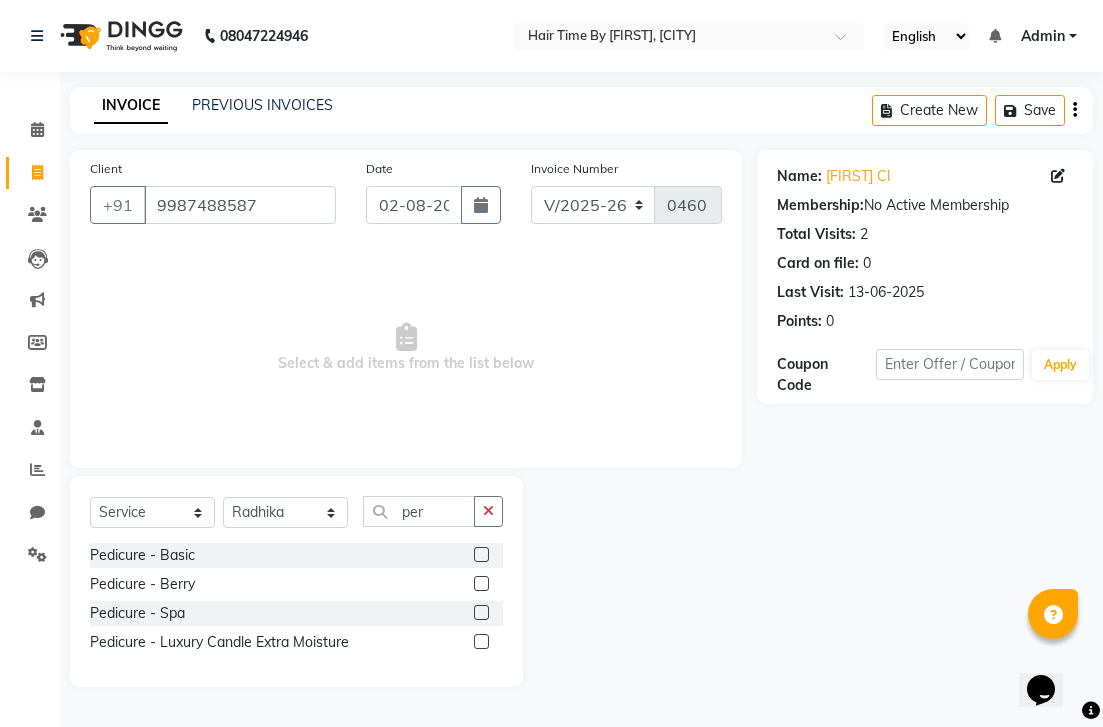 click 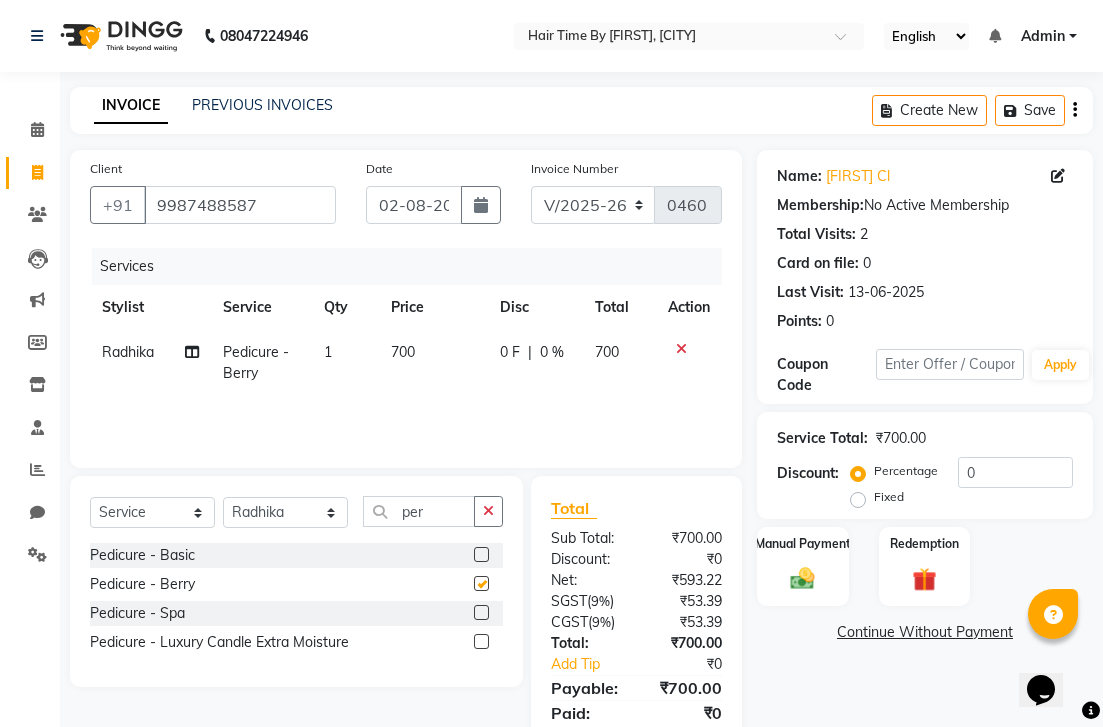 checkbox on "false" 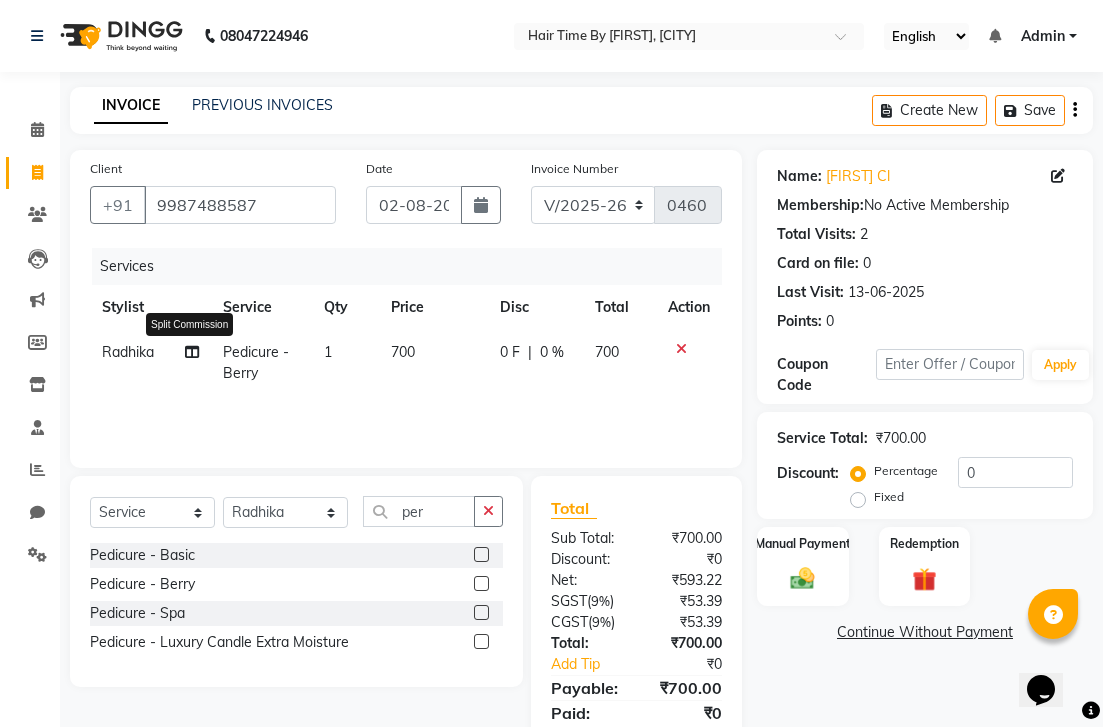 click 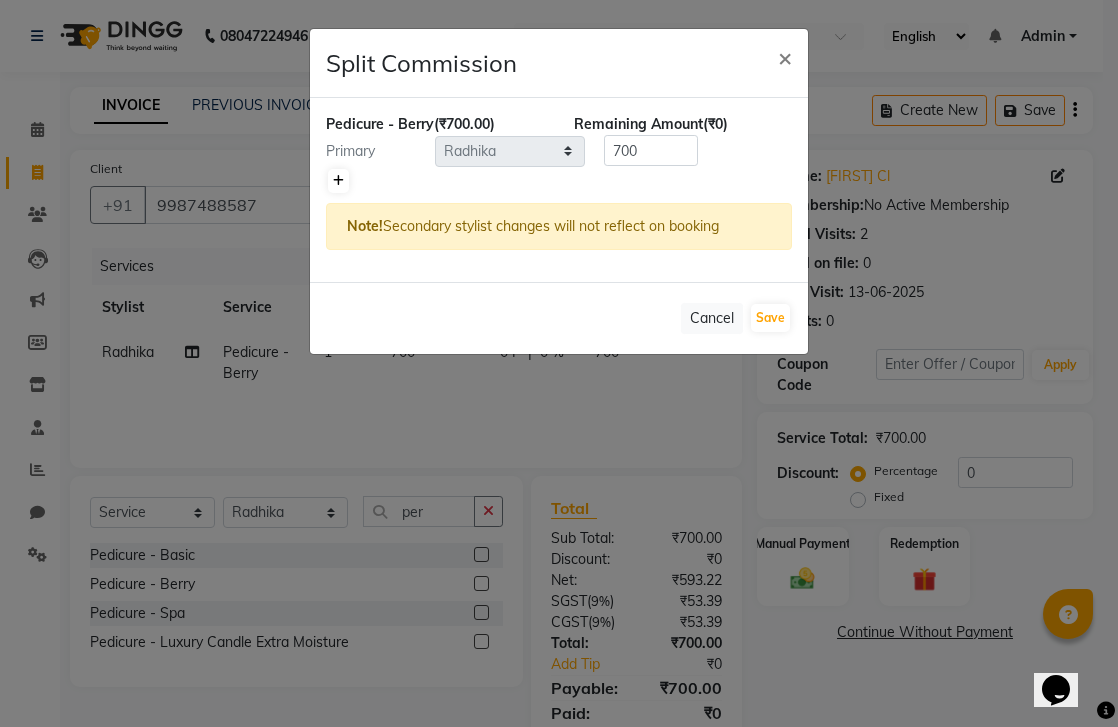 click 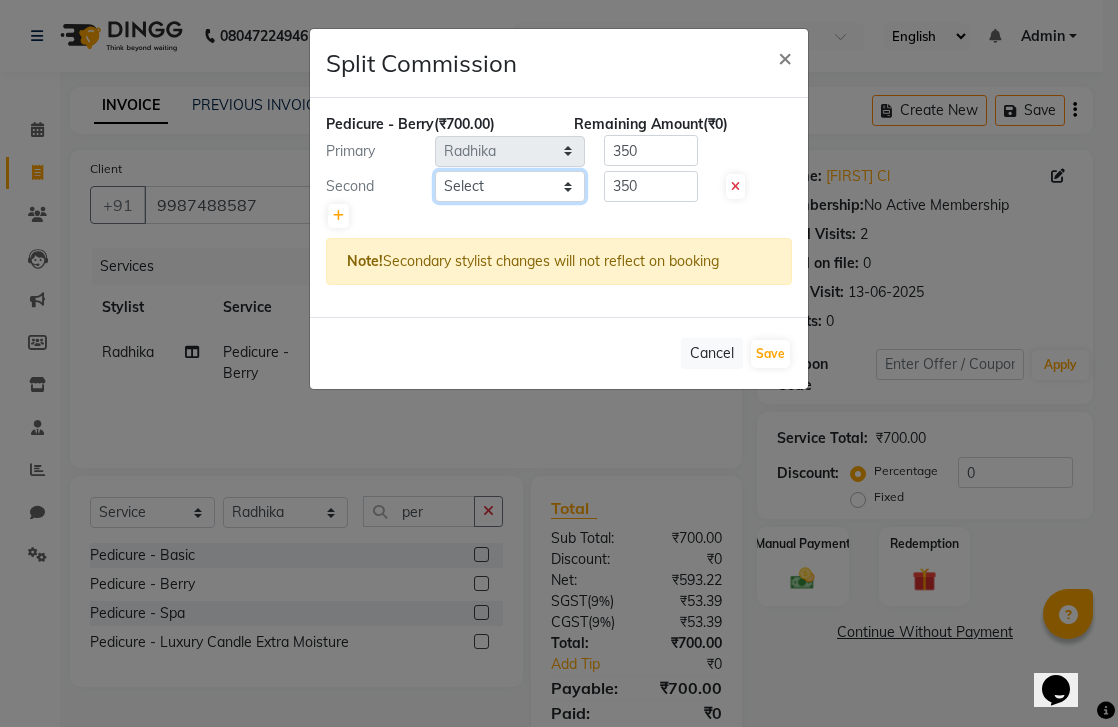 click on "Select  [FIRST]   [LAST]    [FIRST]   [FIRST]   [FIRST]   [FIRST]   [FIRST]   [FIRST]" 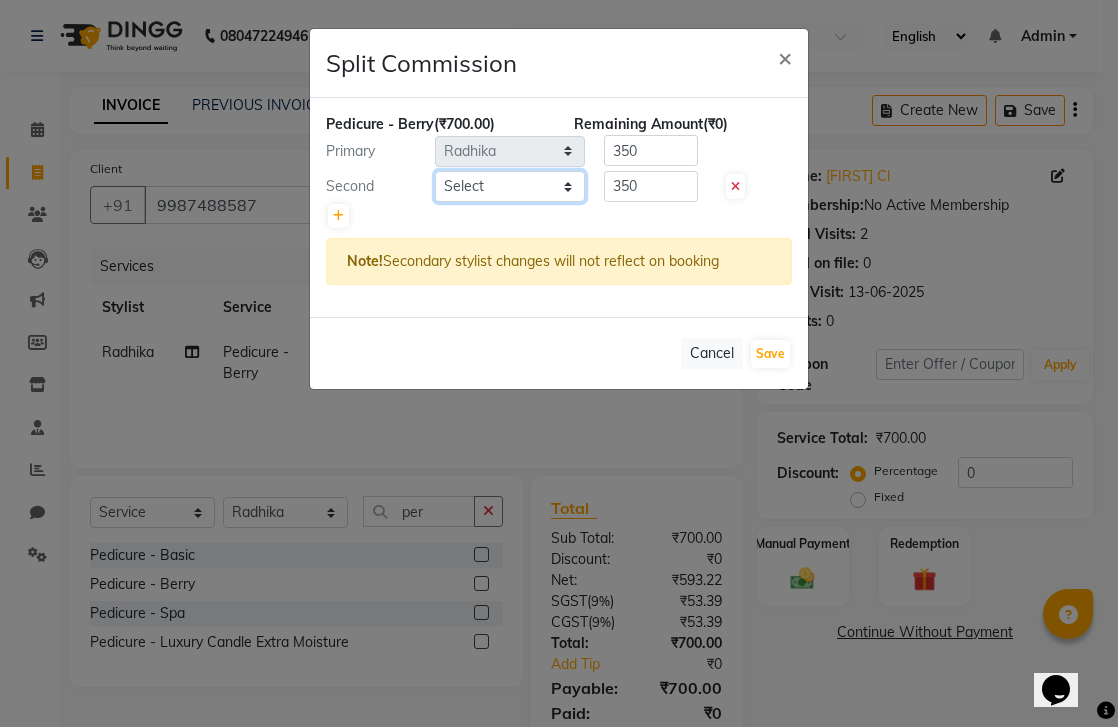 select on "78803" 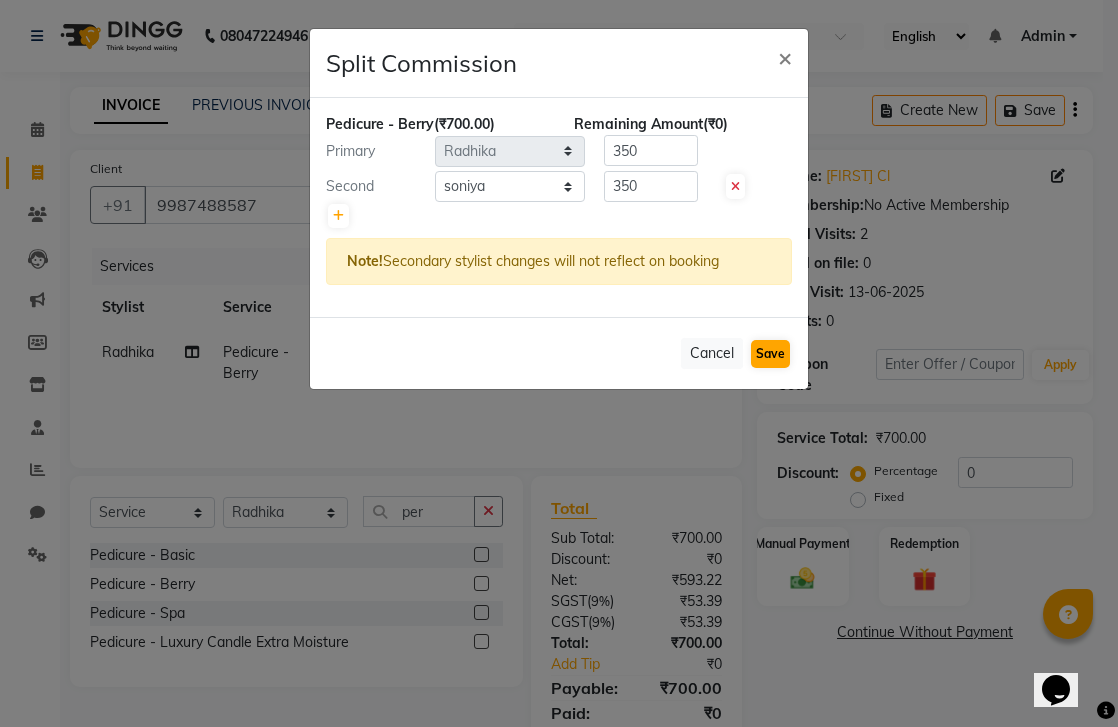 click on "Save" 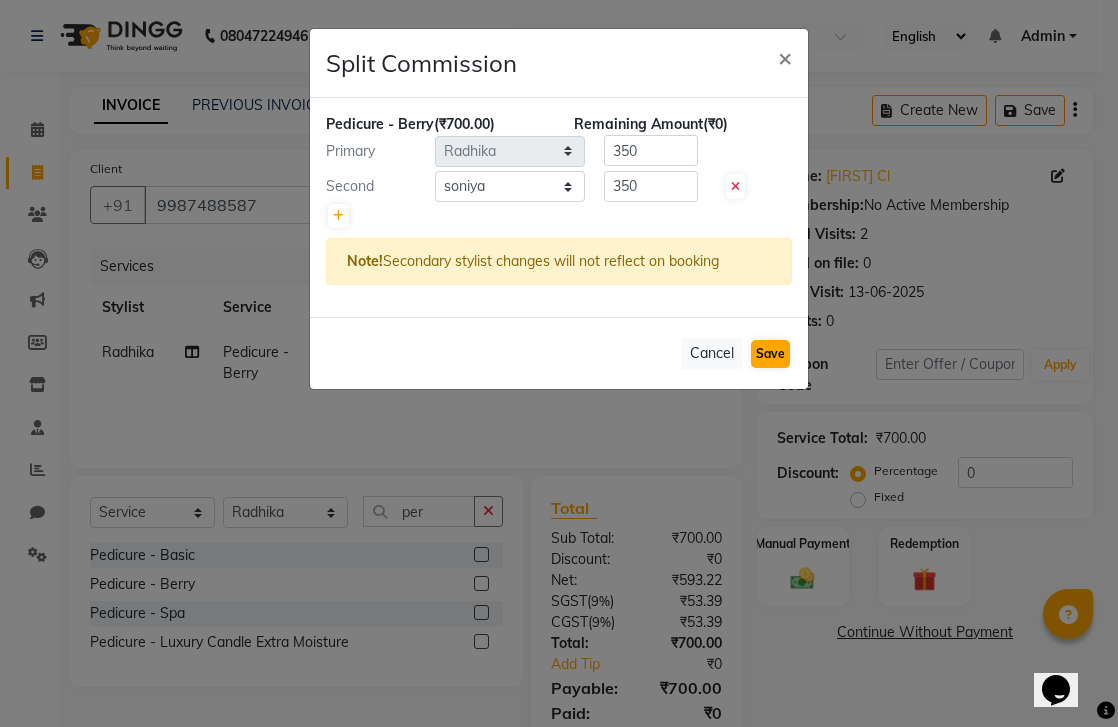 select on "Select" 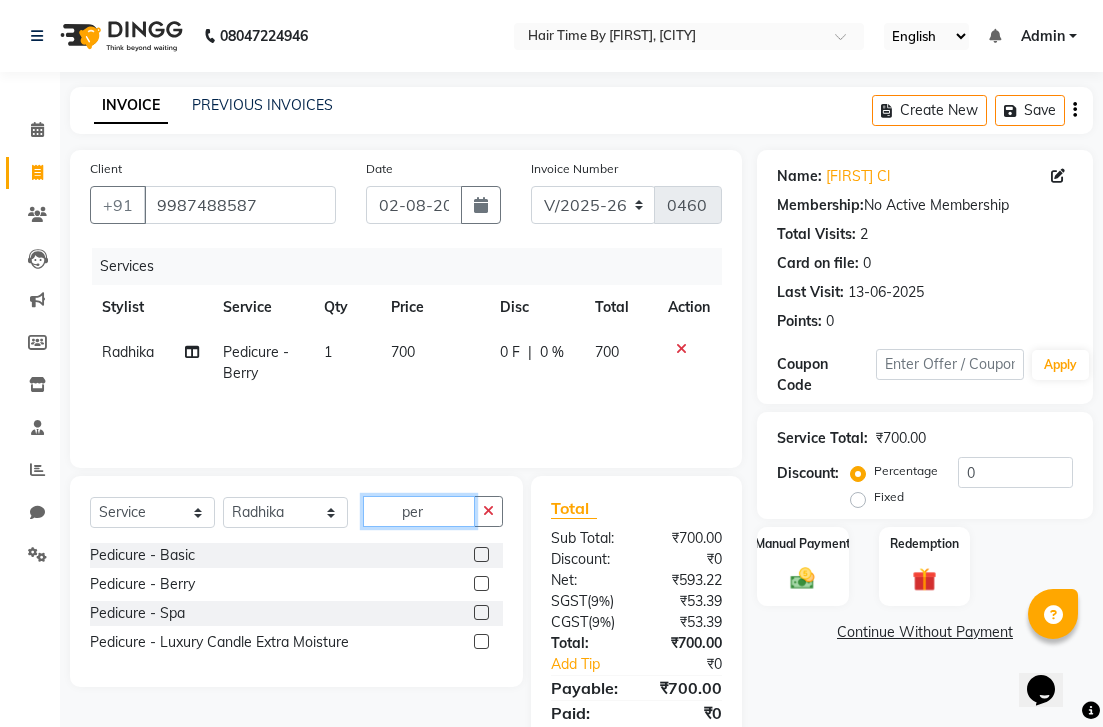 click on "per" 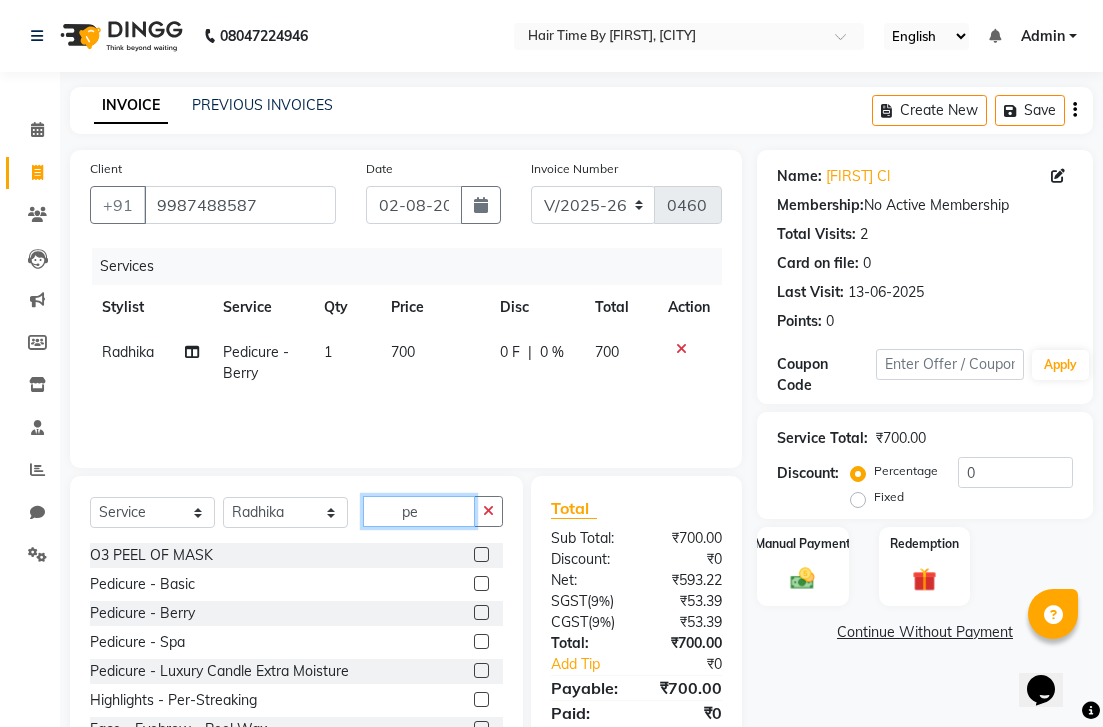 type on "p" 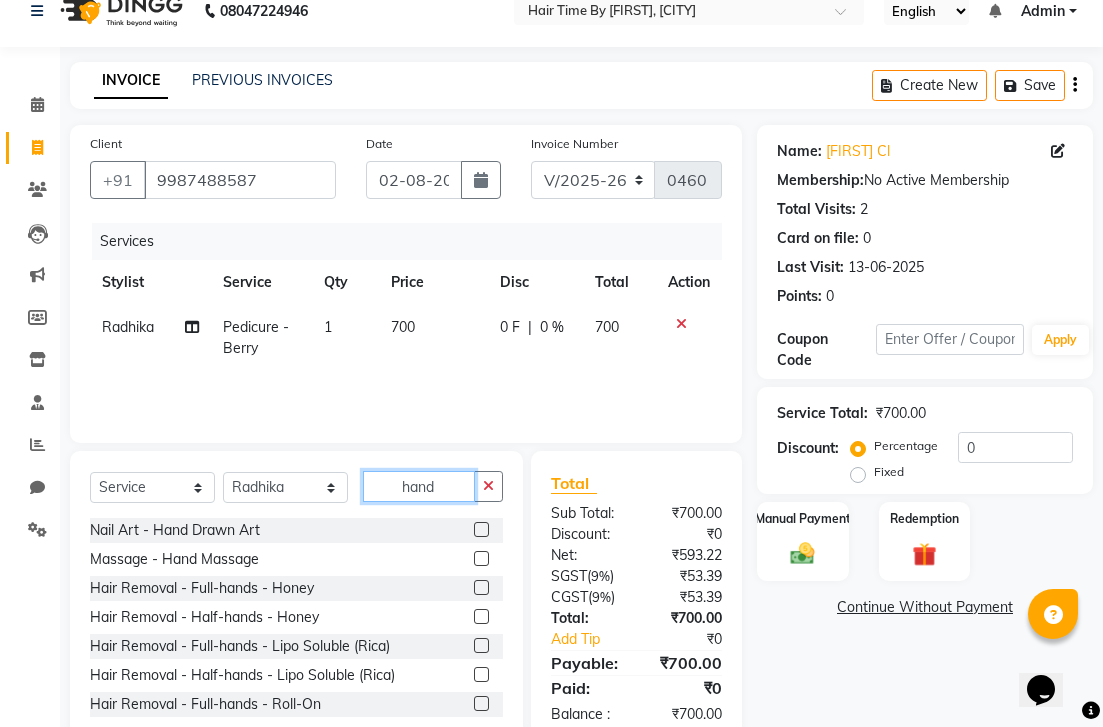 scroll, scrollTop: 28, scrollLeft: 0, axis: vertical 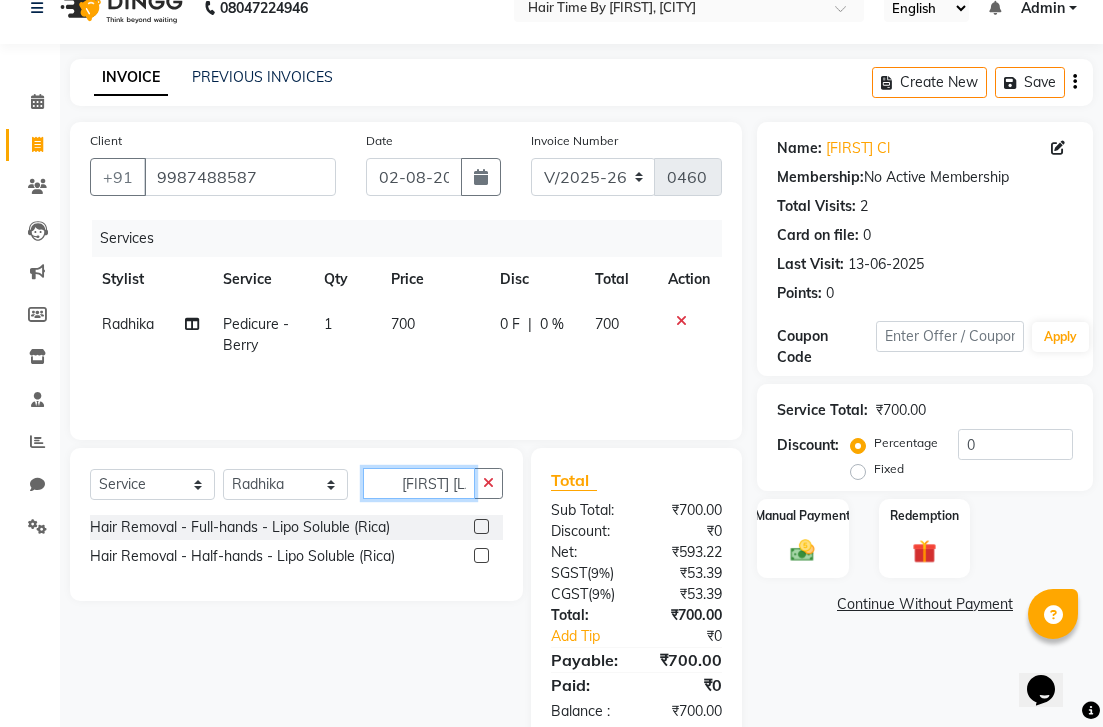 type on "[FIRST] [LAST]" 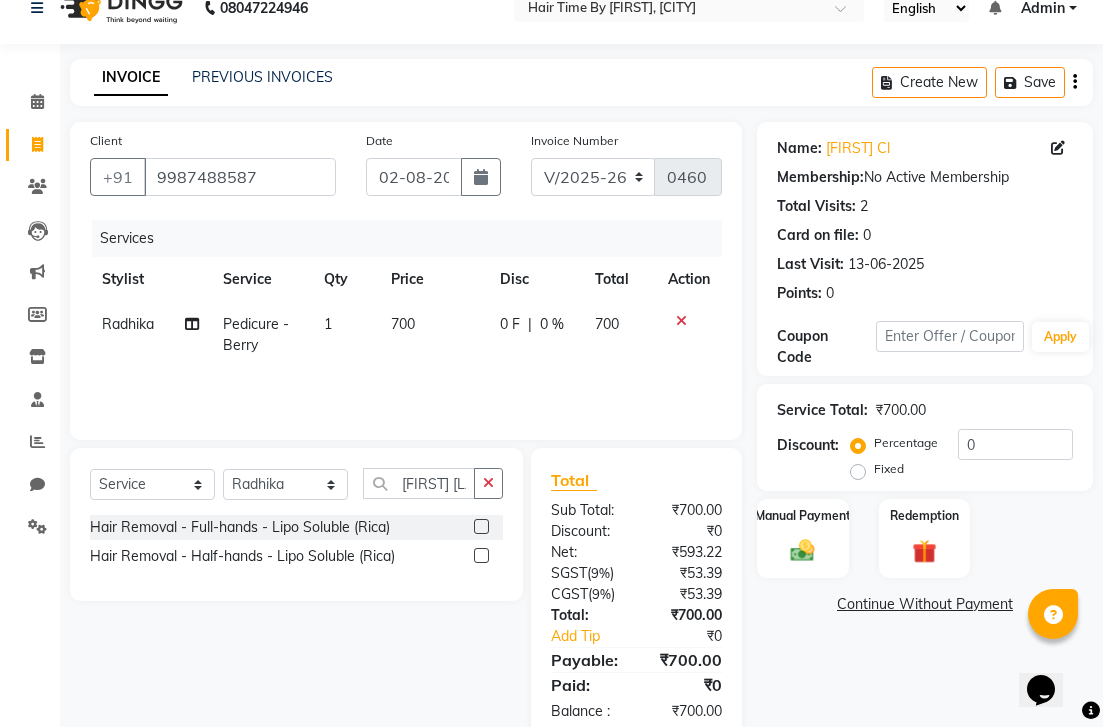 click 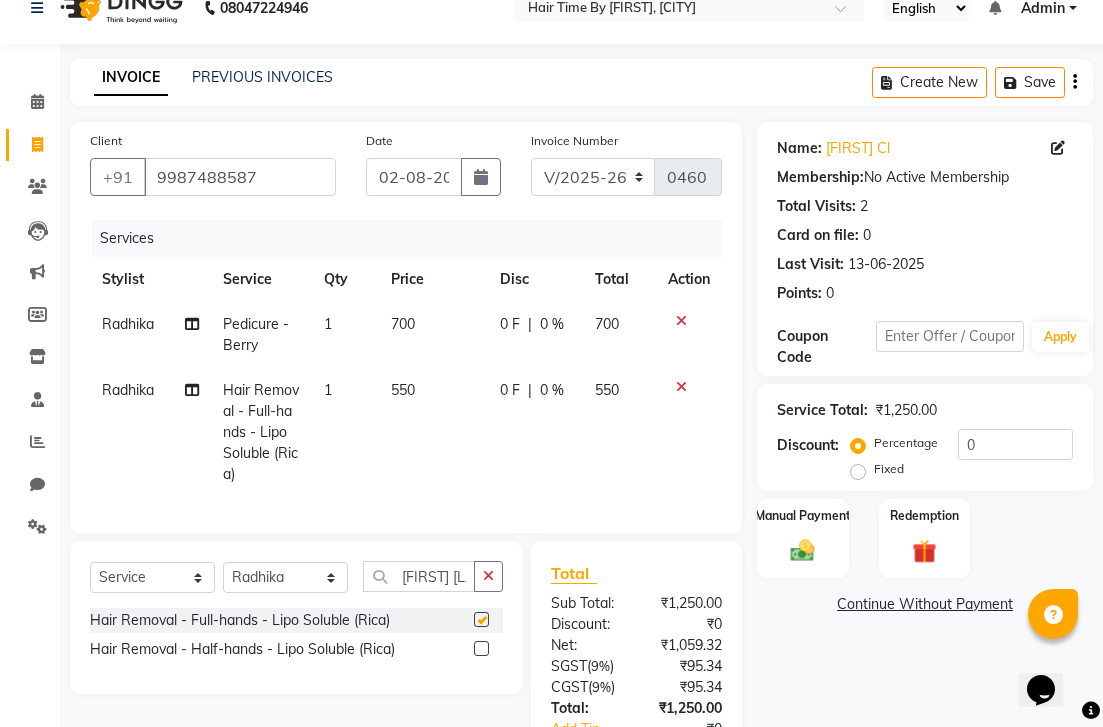 checkbox on "false" 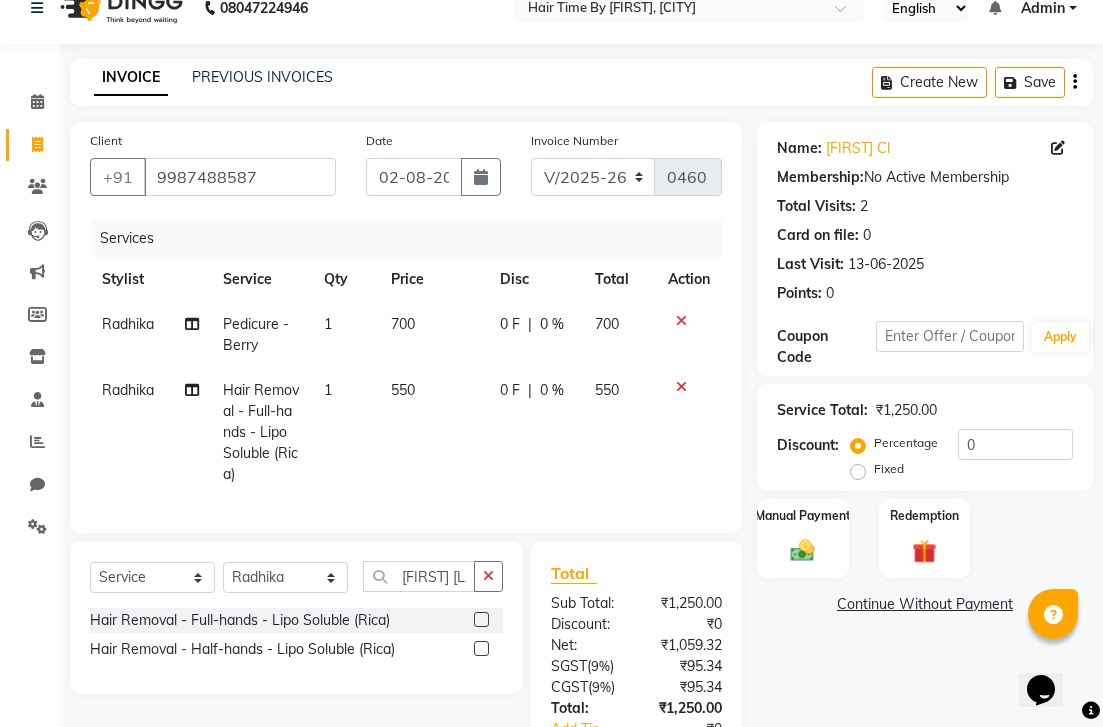 click on "550" 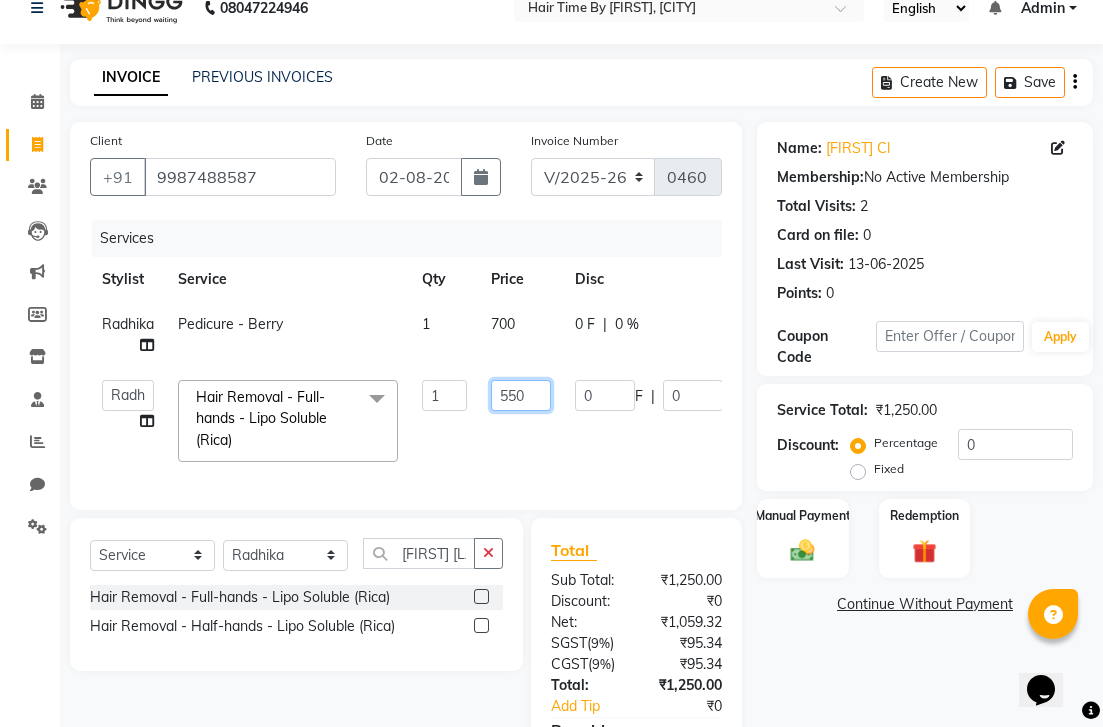click on "550" 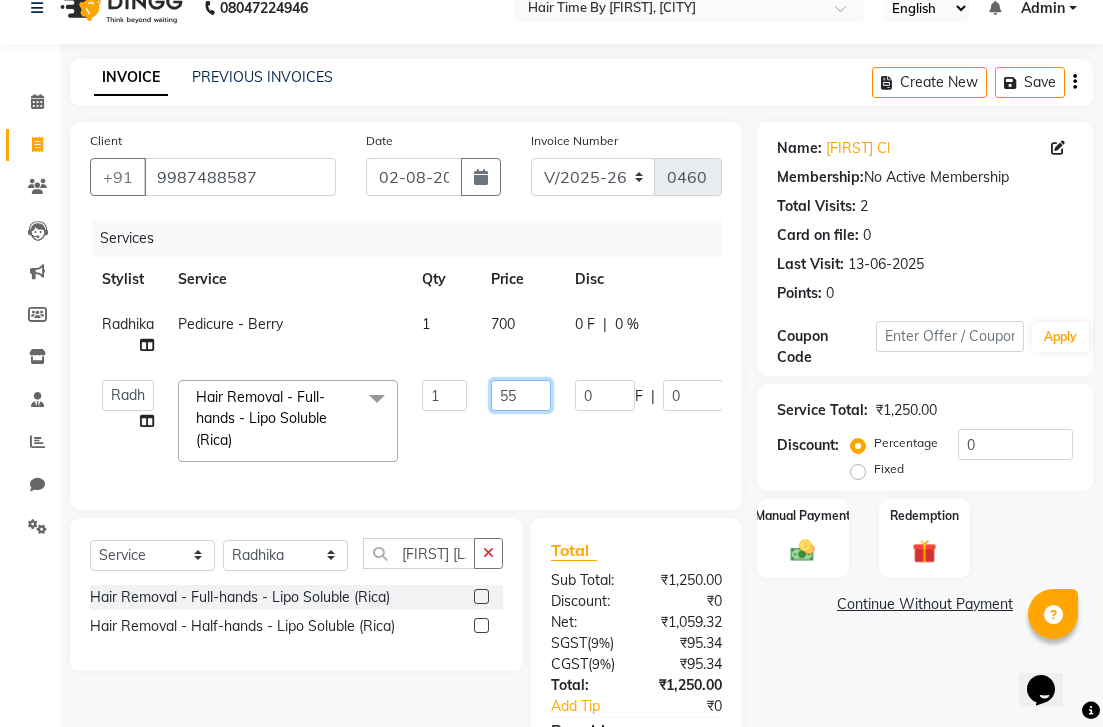 type on "5" 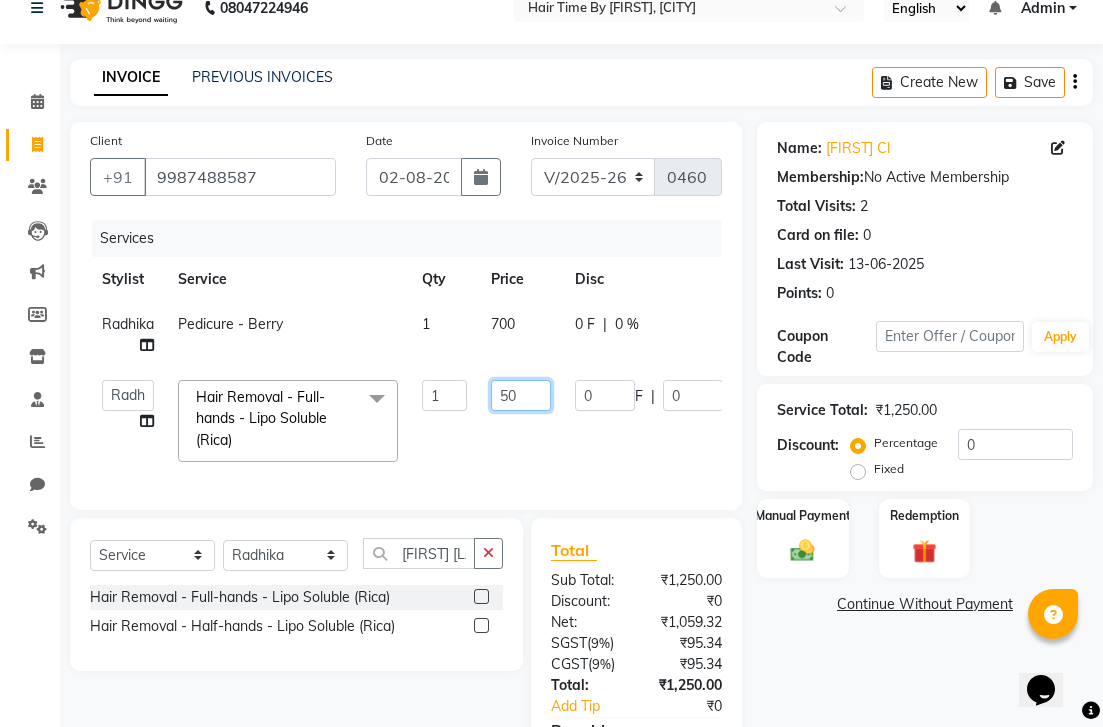 type on "500" 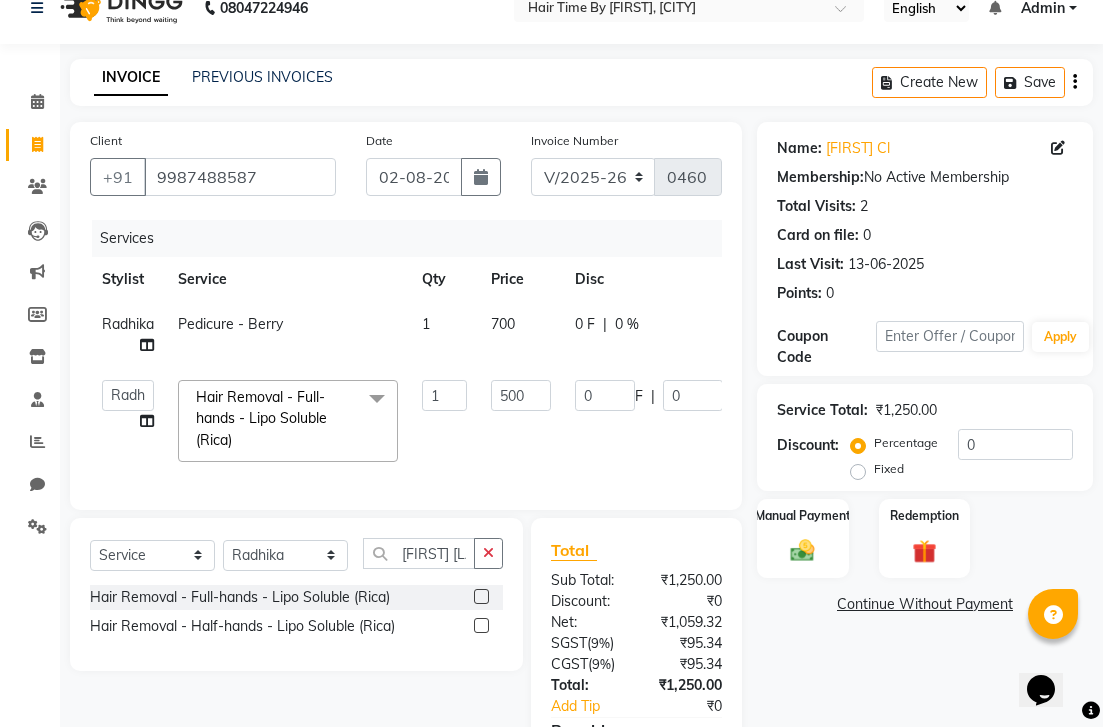 click on "[FIRST]   [LAST]    [FIRST]   [FIRST]   [FIRST]   [FIRST]   [FIRST]   [FIRST]  Hair Removal - Full-hands - Lipo Soluble (Rica)  x Glam Up Your Nails - Express Extensions Glam Up Your Nails - Acrylic Extensions Glam Up Your Nails - Gel Extensions Glam Up Your Nails - Soft-Gel Extensions Glam Up Your Nails - Form Extensions bleach codeskin  MAKE UP BASIC O2R2 WITH HYDRA O3 D TAN CODE SKIN CLEAN UP AGE LOCK CLAEN UP FULL BACK BLEACH  UNDERARMS D TAN Lower Lips O3 PEEL OF MASK NASHI LUXURY HAIR TREATMENT METAL DX WITH HAIRFALL AMPULE FIBER STRONG WITH HAIR FALL Natural Nails - Gel Polish Natural Nails - Biab Overlay Natural Nails - Acrylic Overlay Natural Nails - Gel Overlay Natural Nails - Polygel Overlay Manicure - Basic Manicure - Berry Manicure - Spa Manicure - Luxury Candle Extra Moisture Pedicure - Basic Pedicure - Berry Pedicure - Spa Pedicure - Luxury Candle Extra Moisture 1 0" 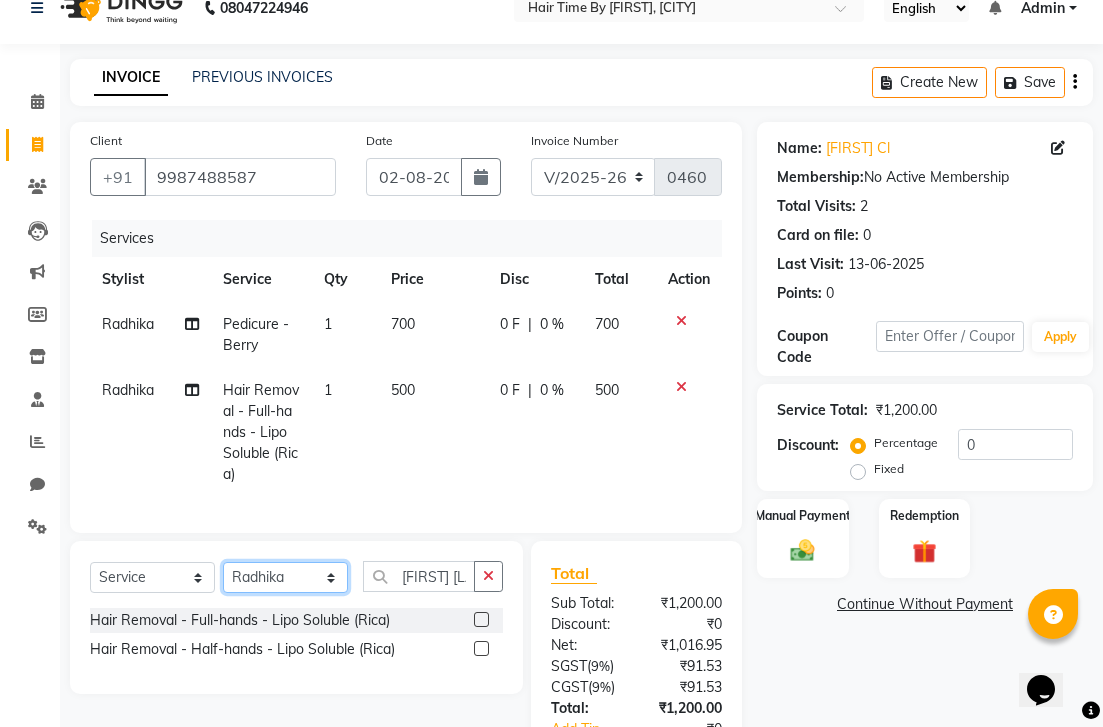 select on "75791" 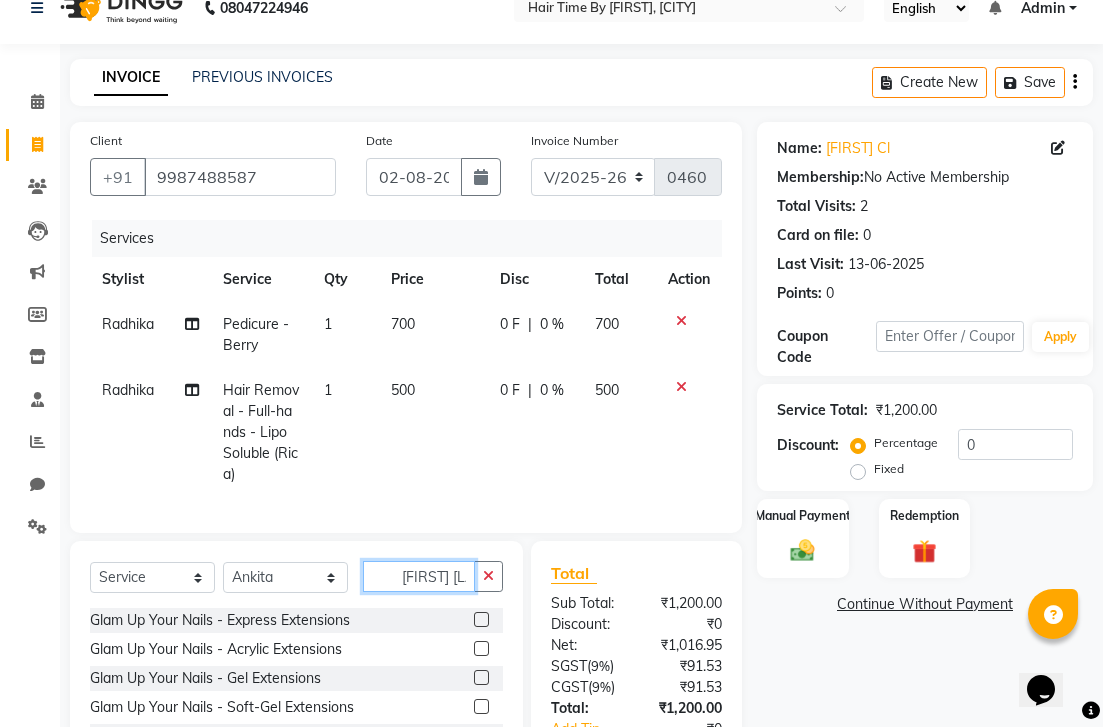 click on "[FIRST] [LAST]" 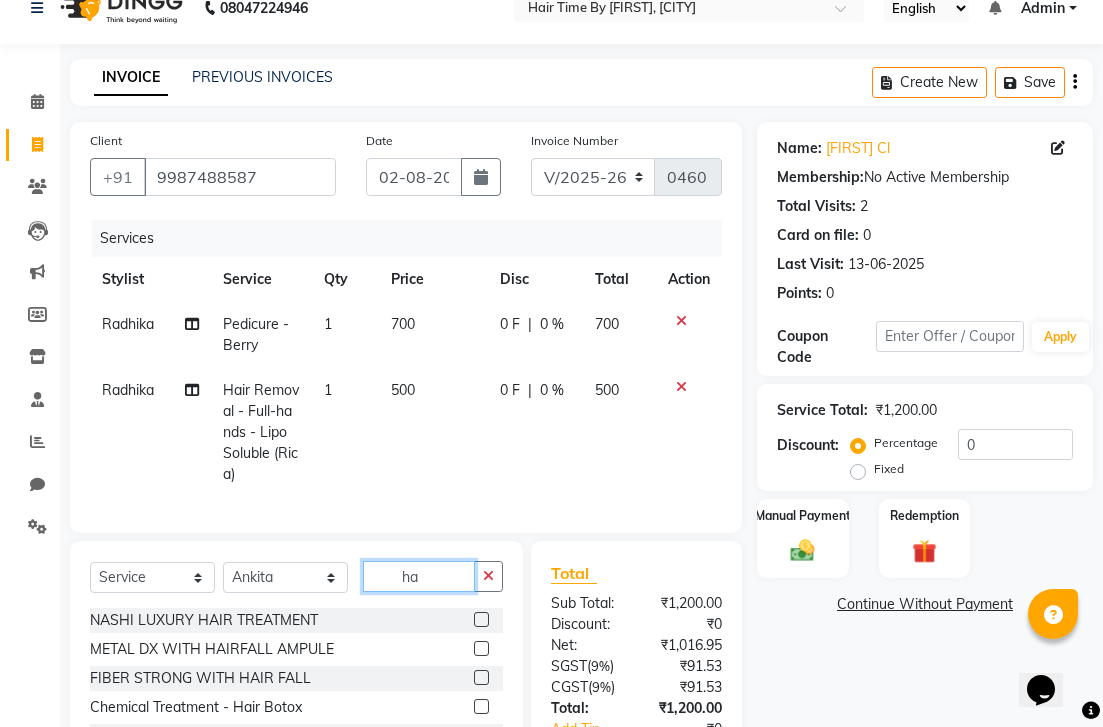 type on "h" 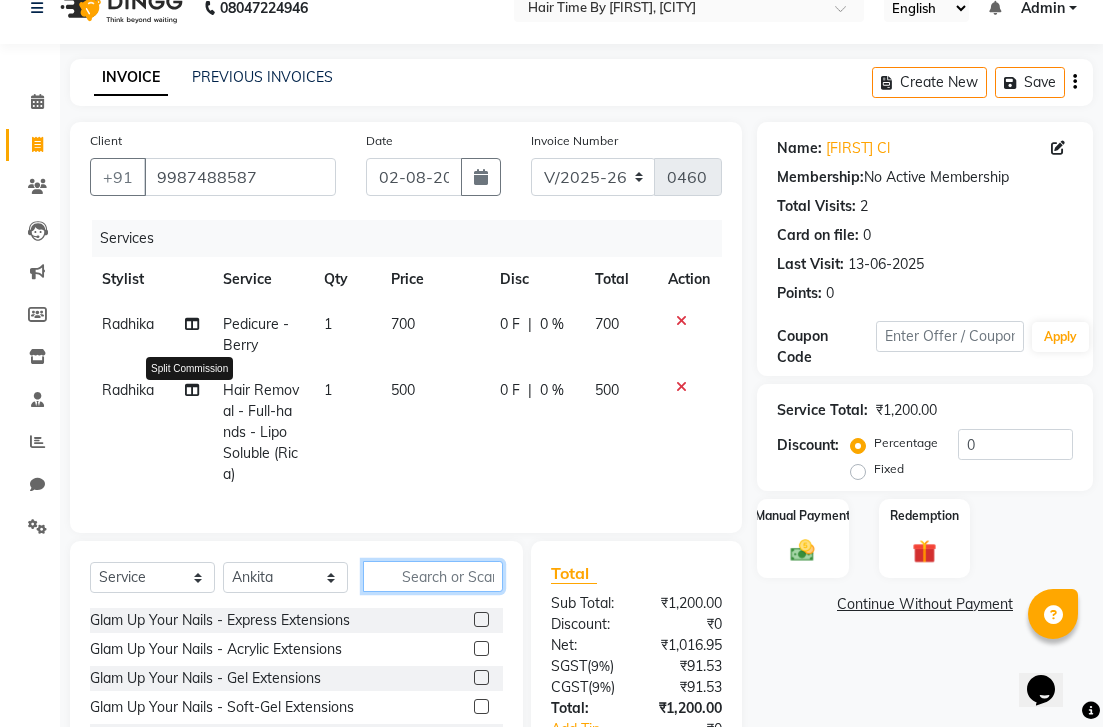 type 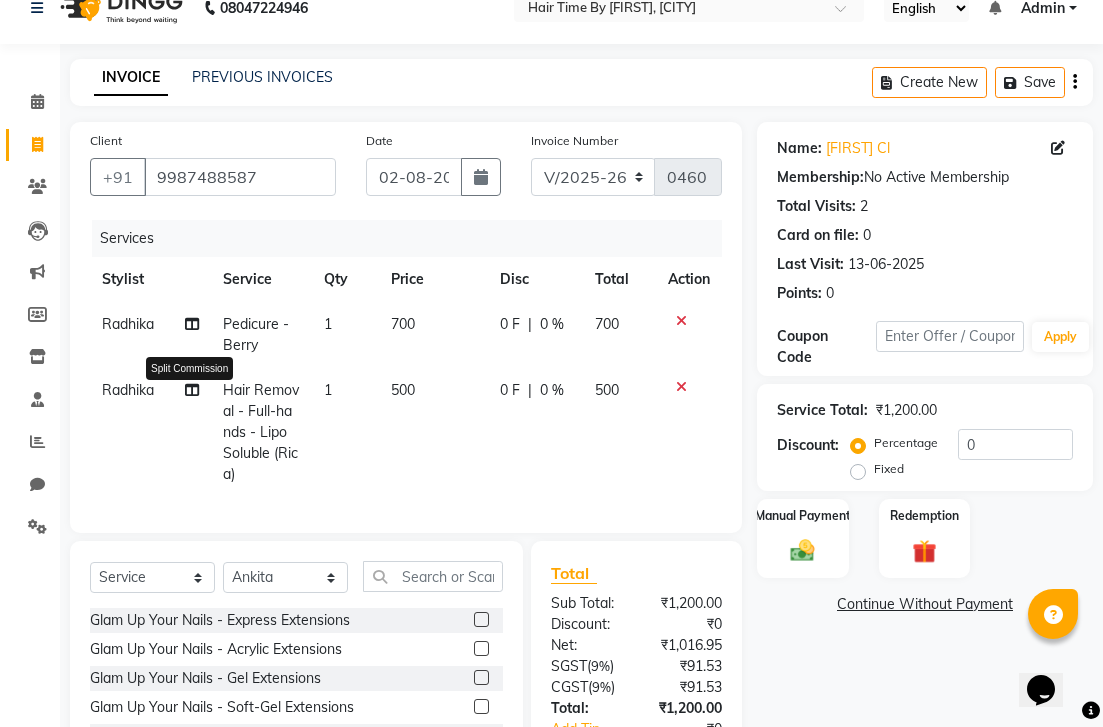 click 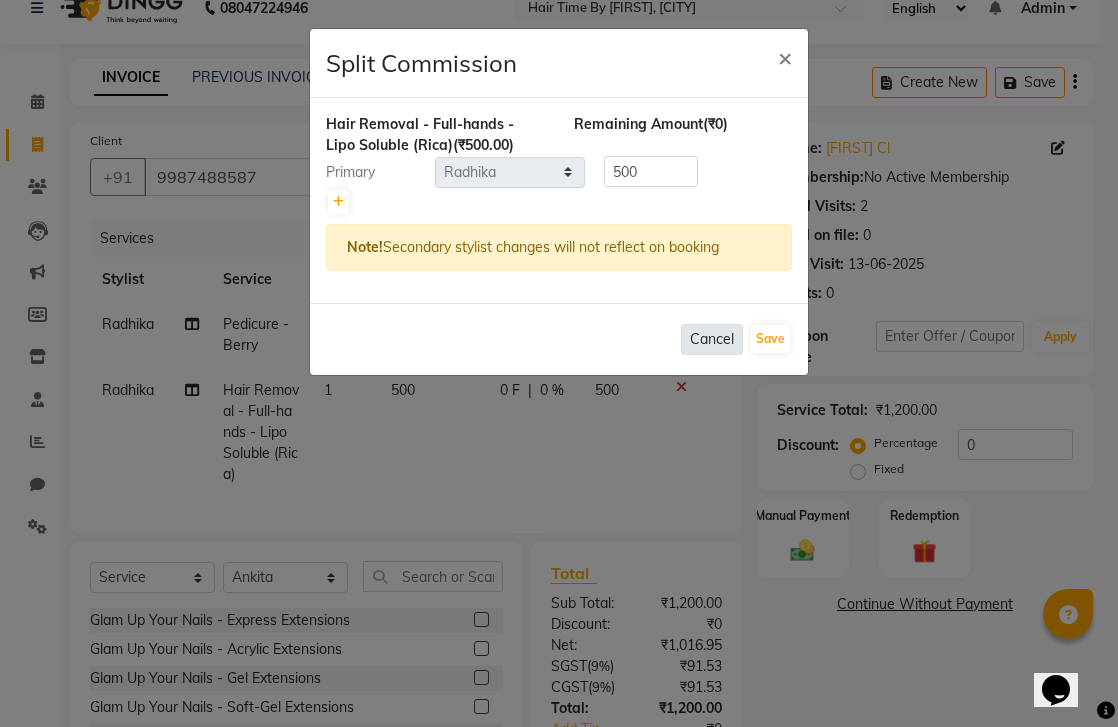 click on "Cancel" 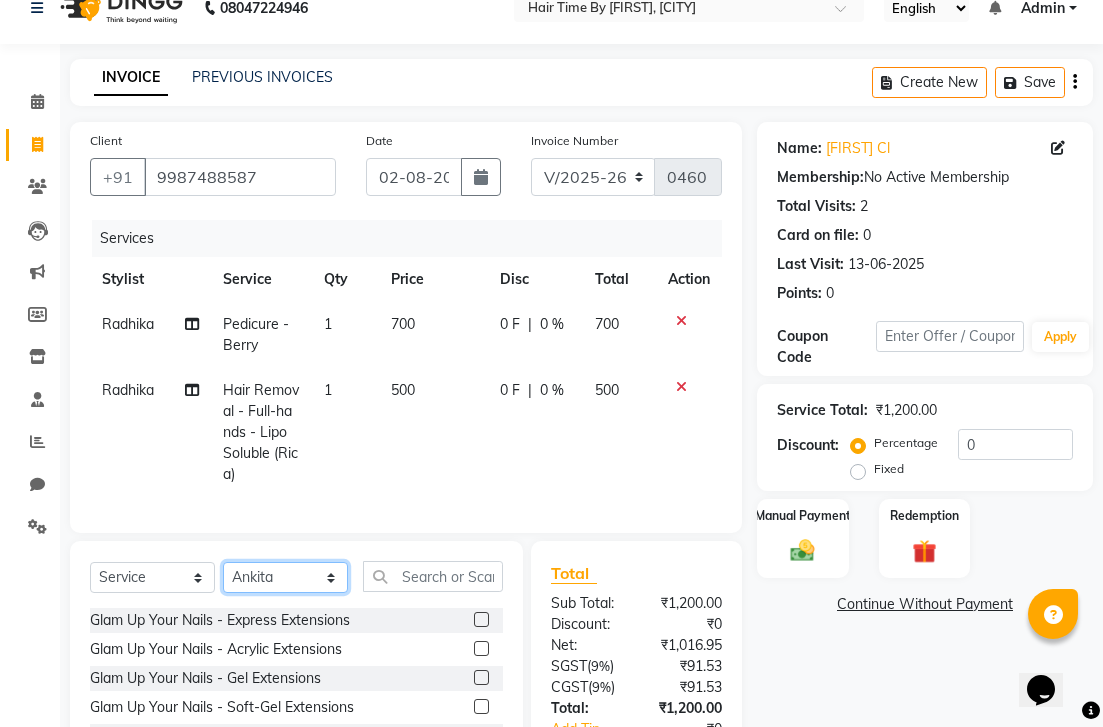 select on "75790" 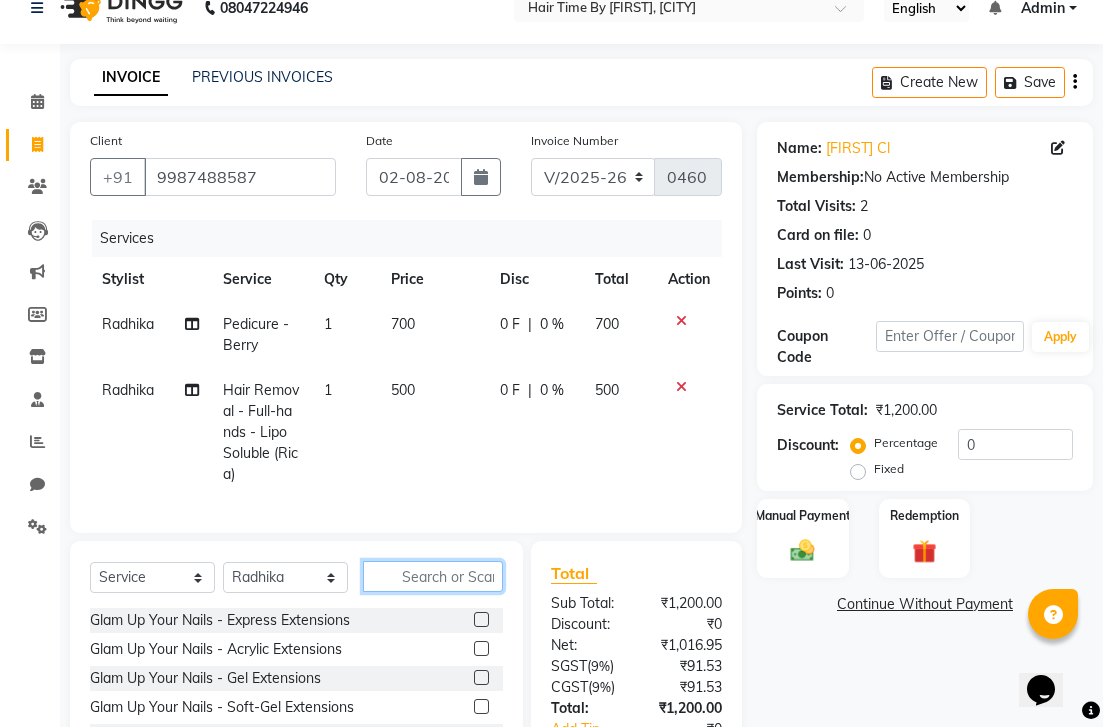 click 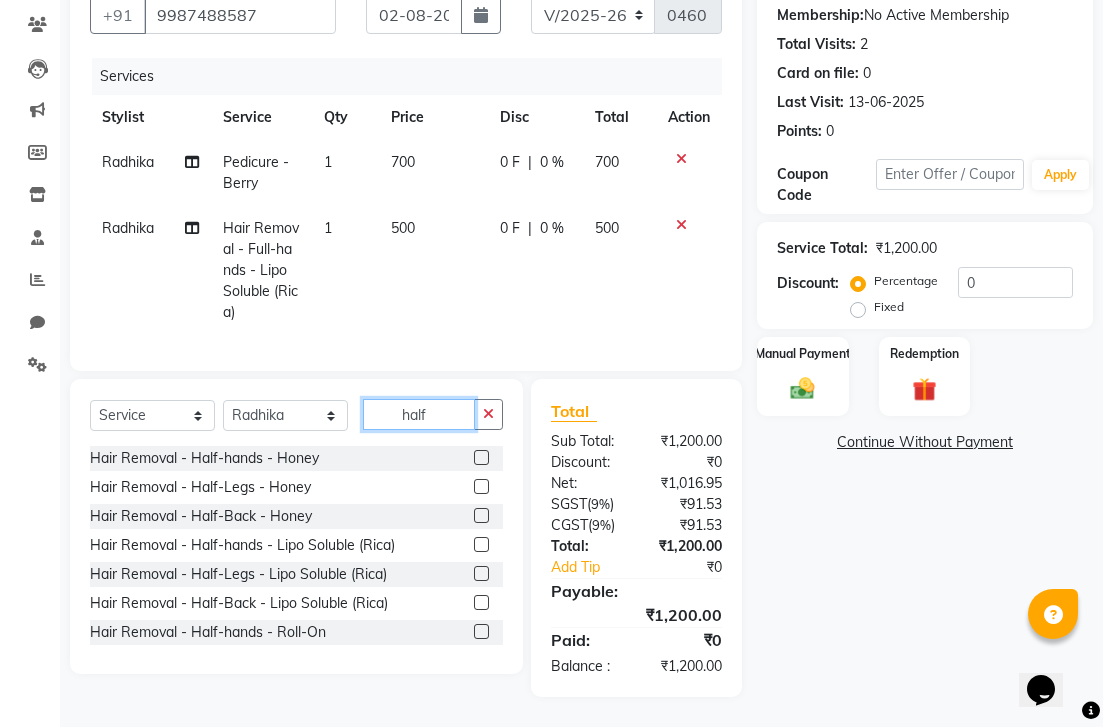 scroll, scrollTop: 209, scrollLeft: 0, axis: vertical 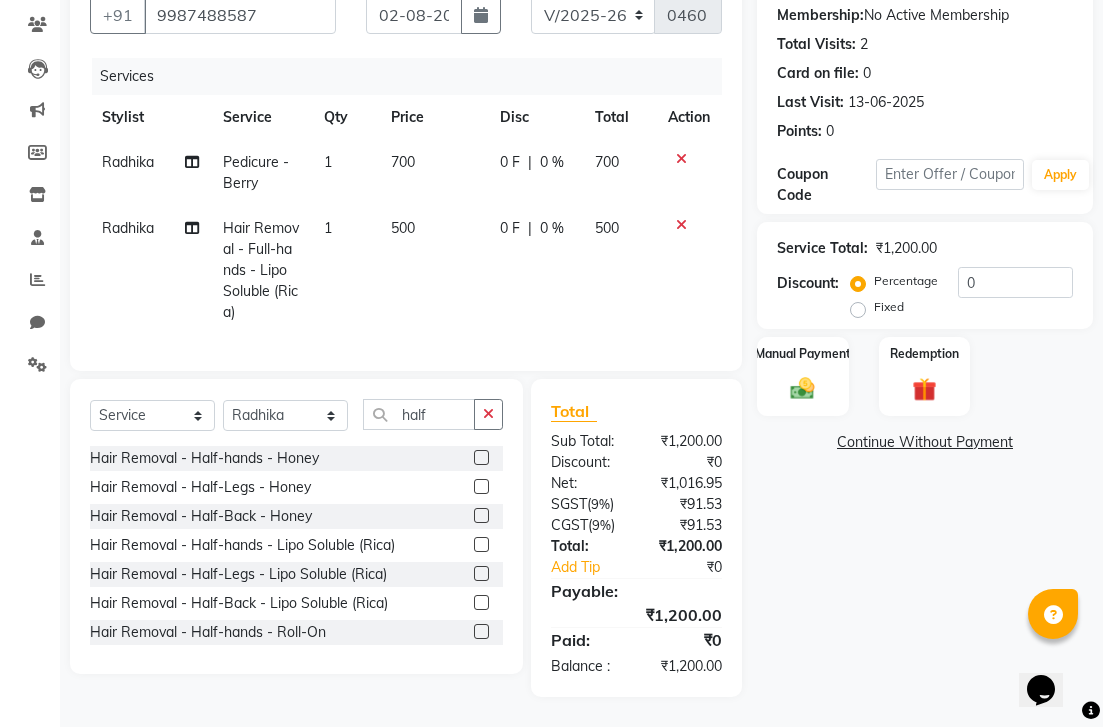 click 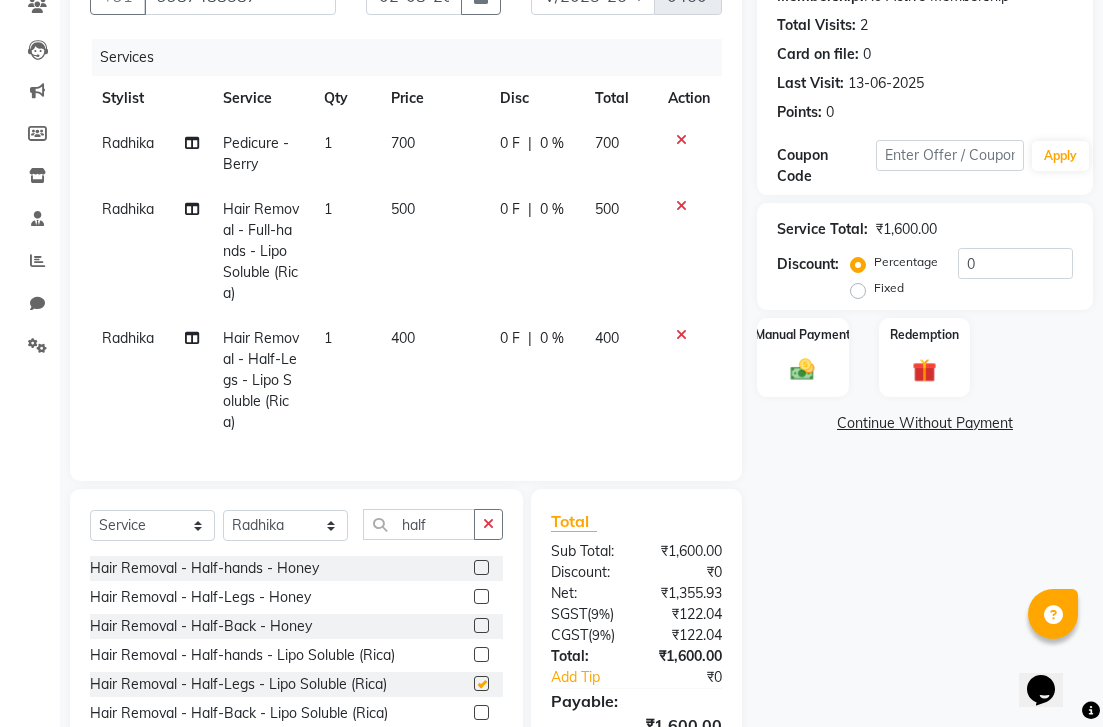 checkbox on "false" 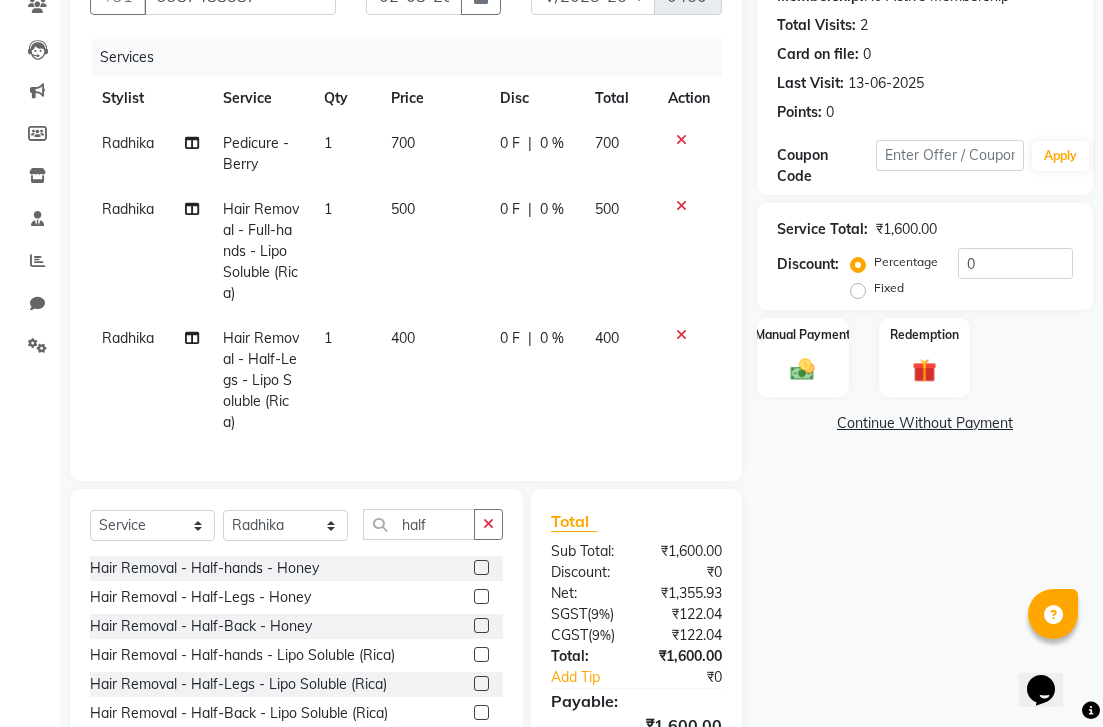 click 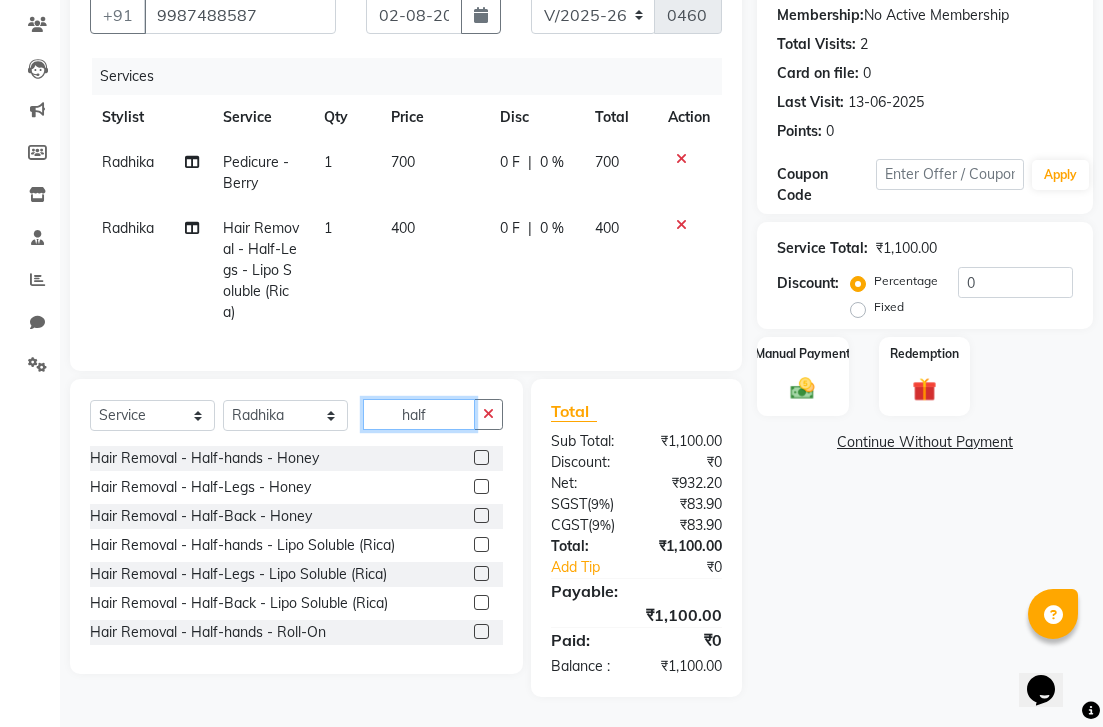 click on "half" 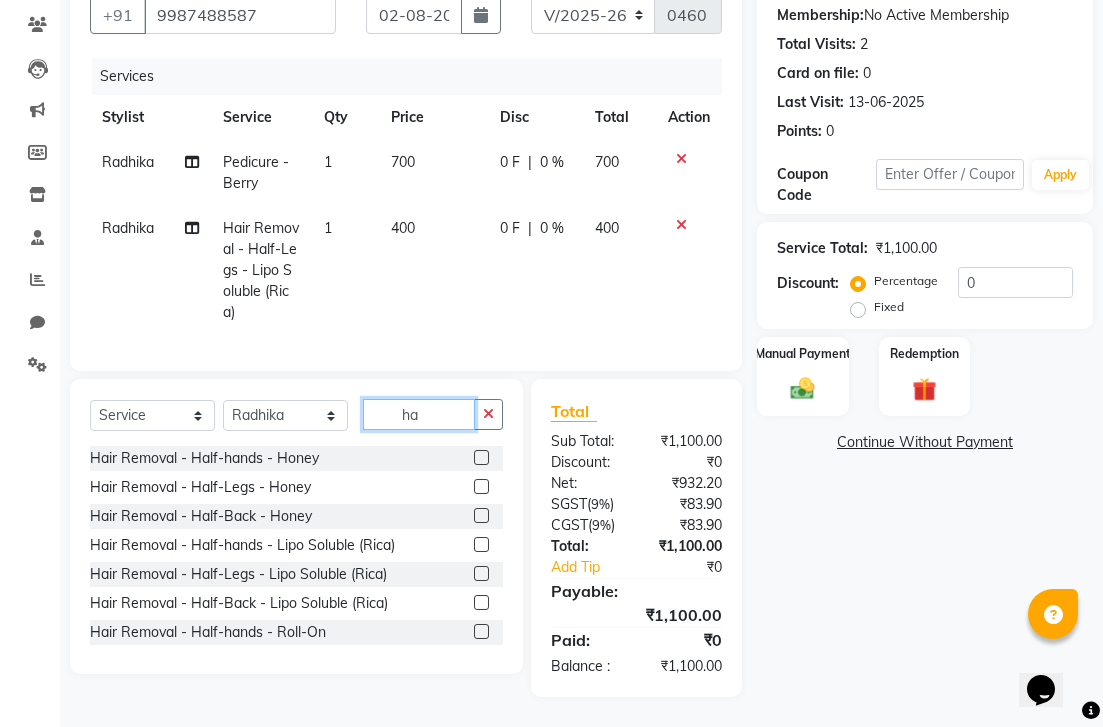 type on "h" 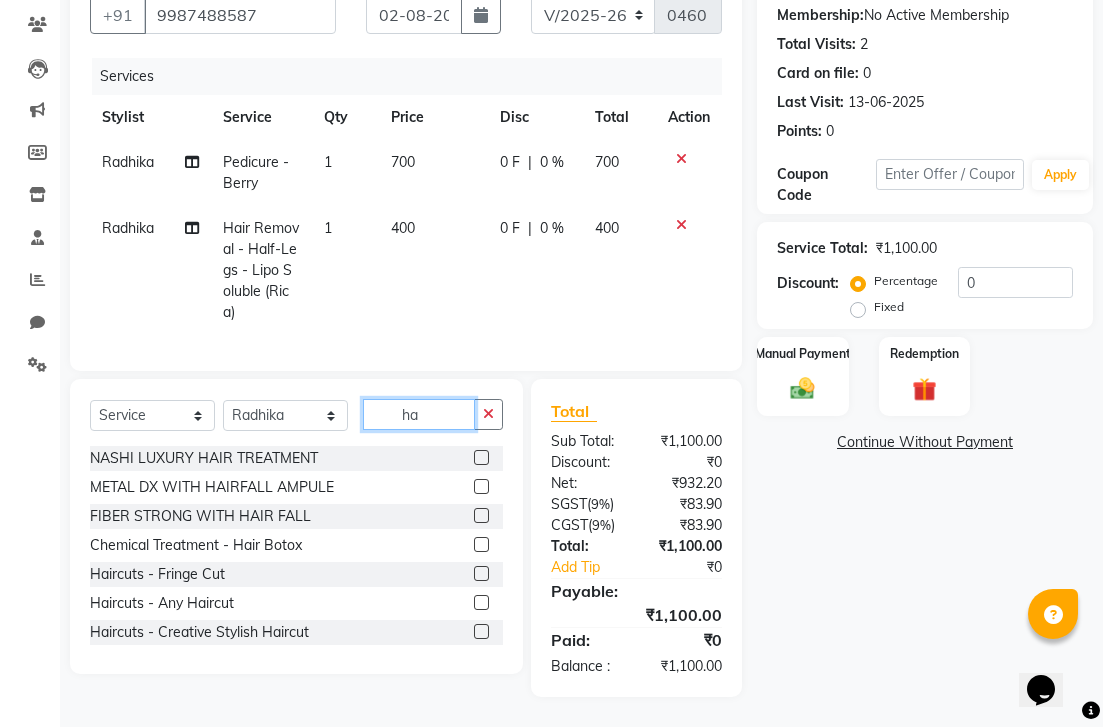 type on "h" 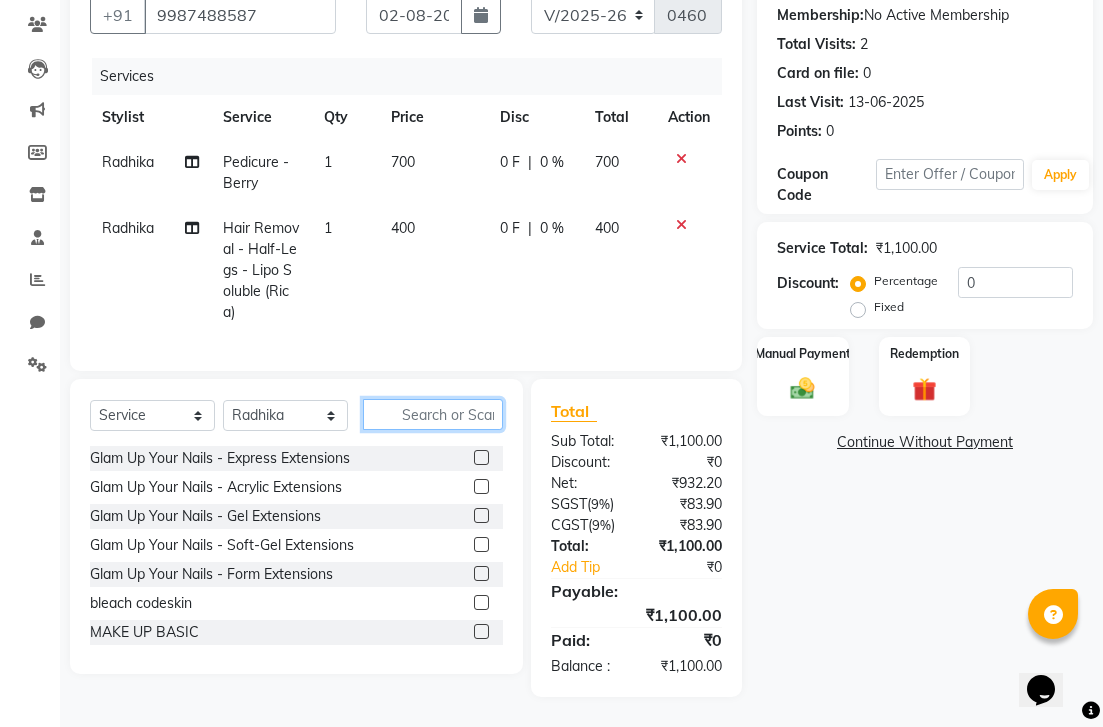 type 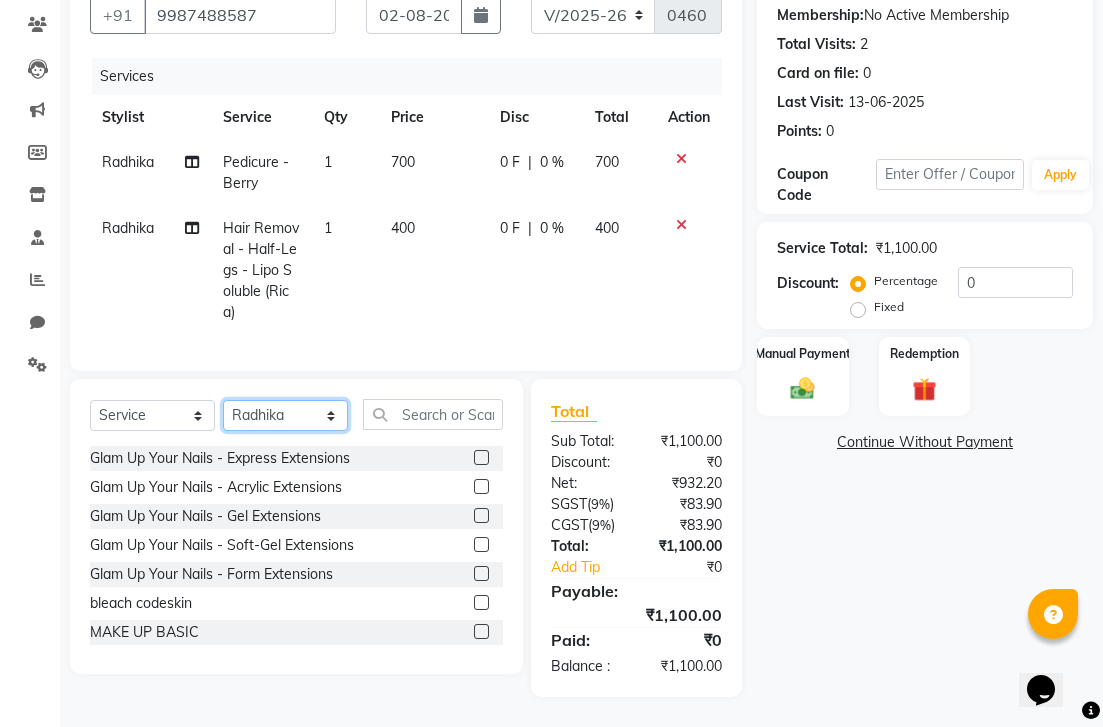 select on "75791" 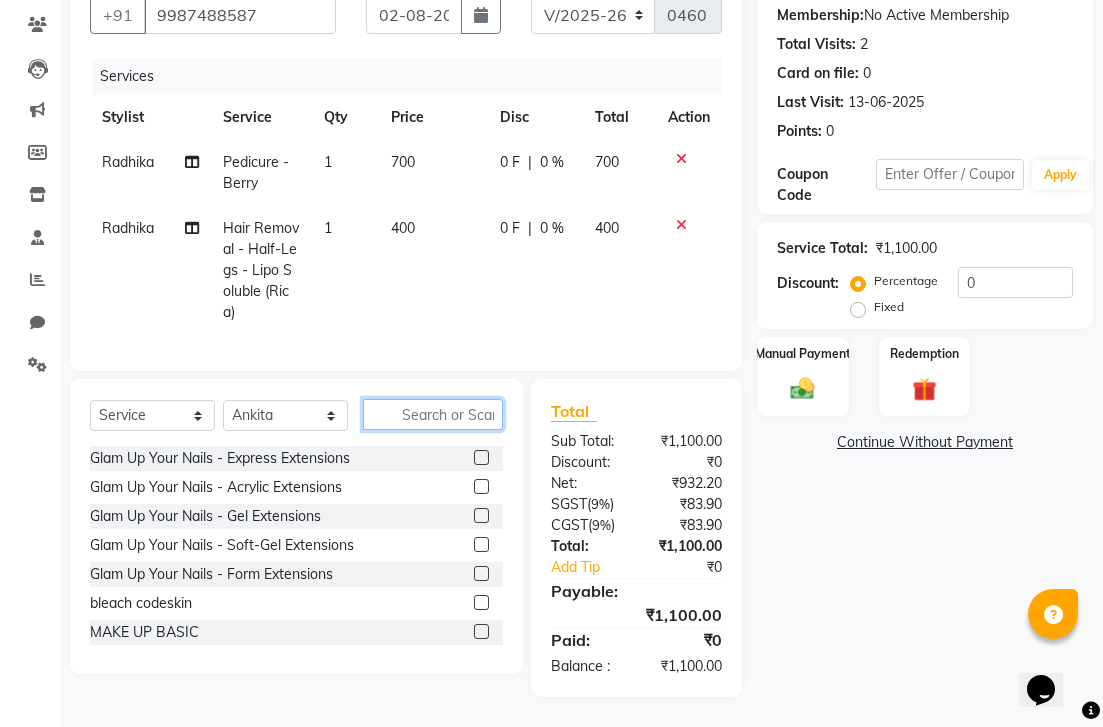 click 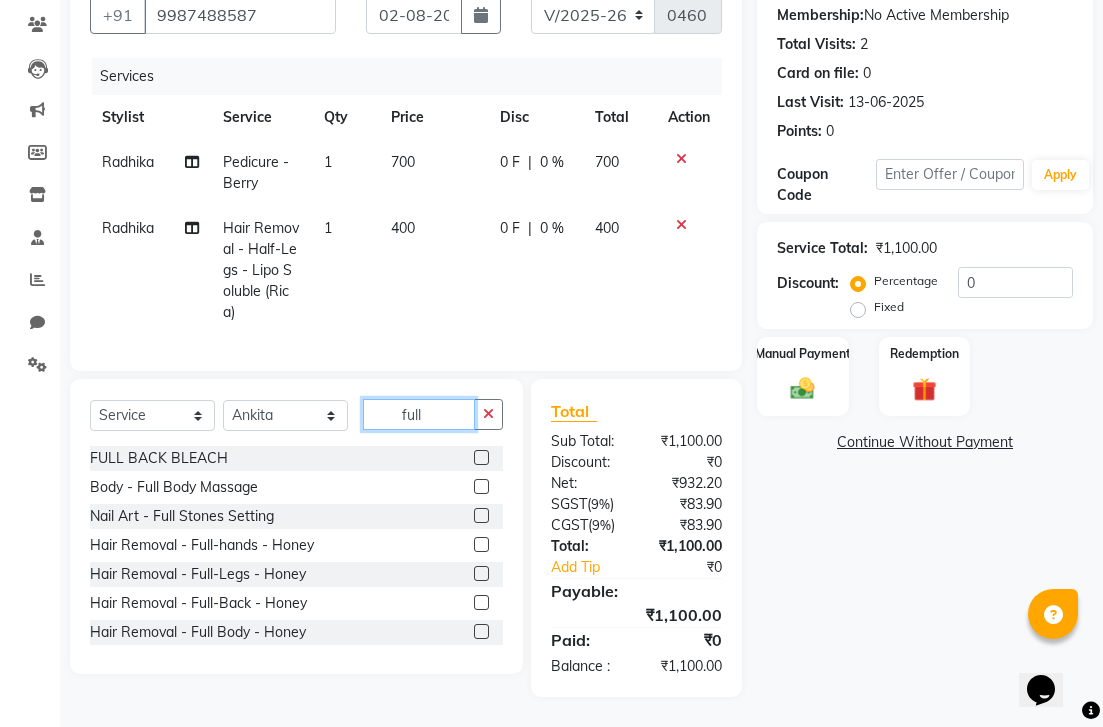 scroll, scrollTop: 209, scrollLeft: 0, axis: vertical 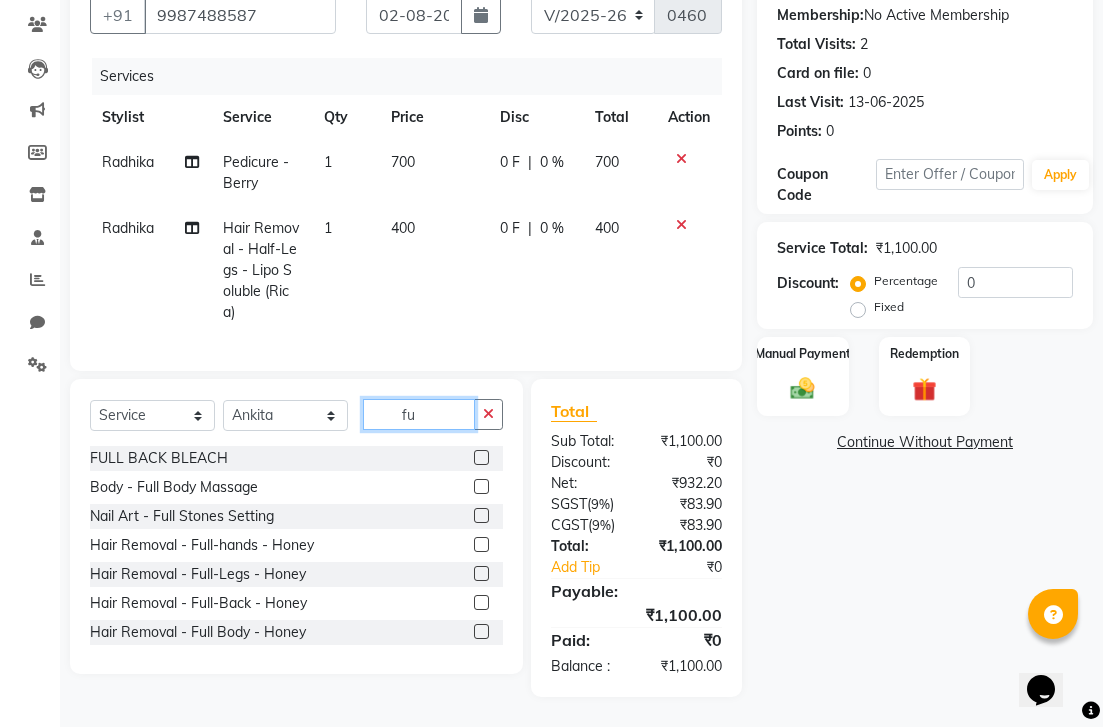 type on "f" 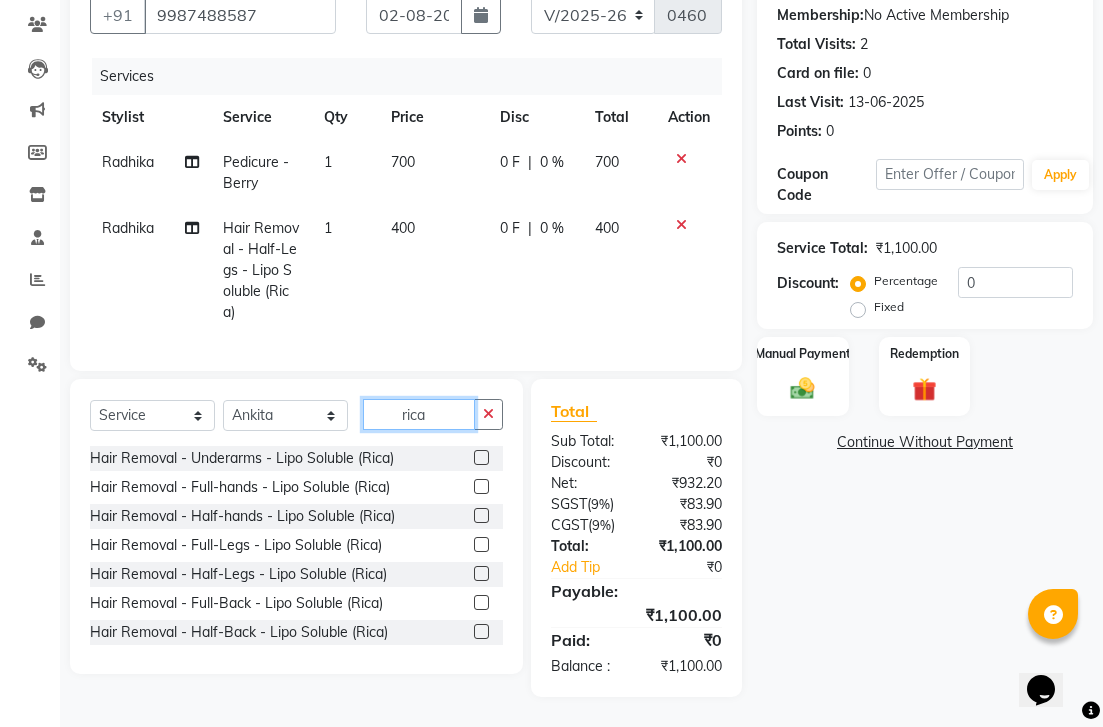 type on "rica" 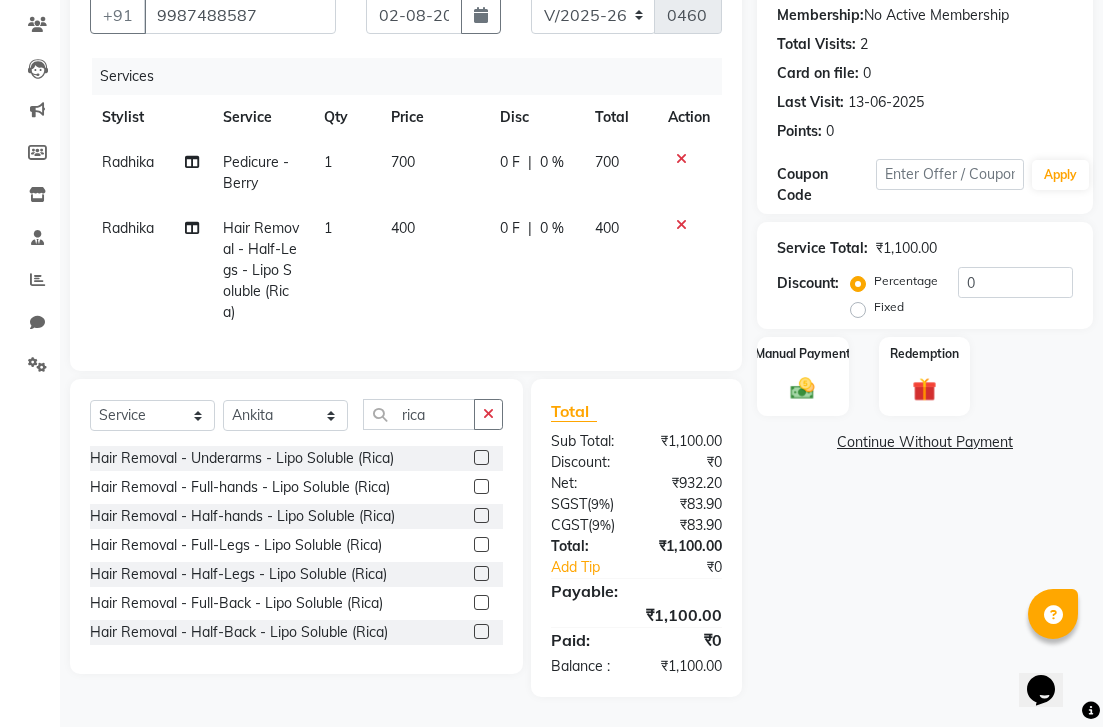click 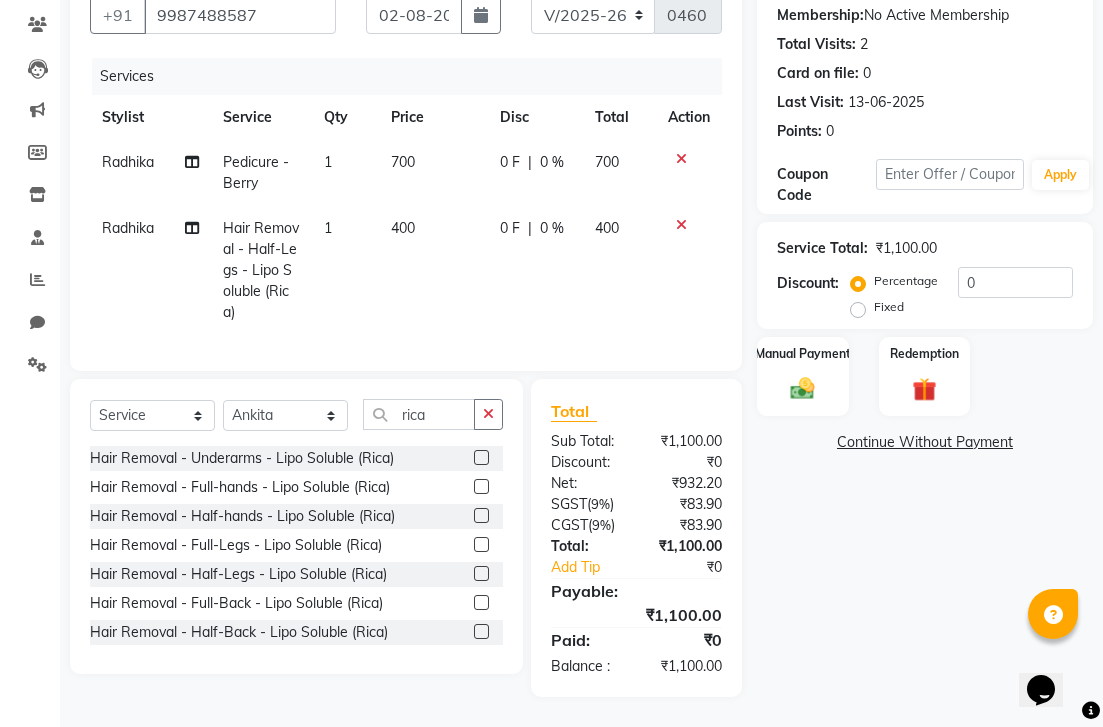 click at bounding box center (480, 487) 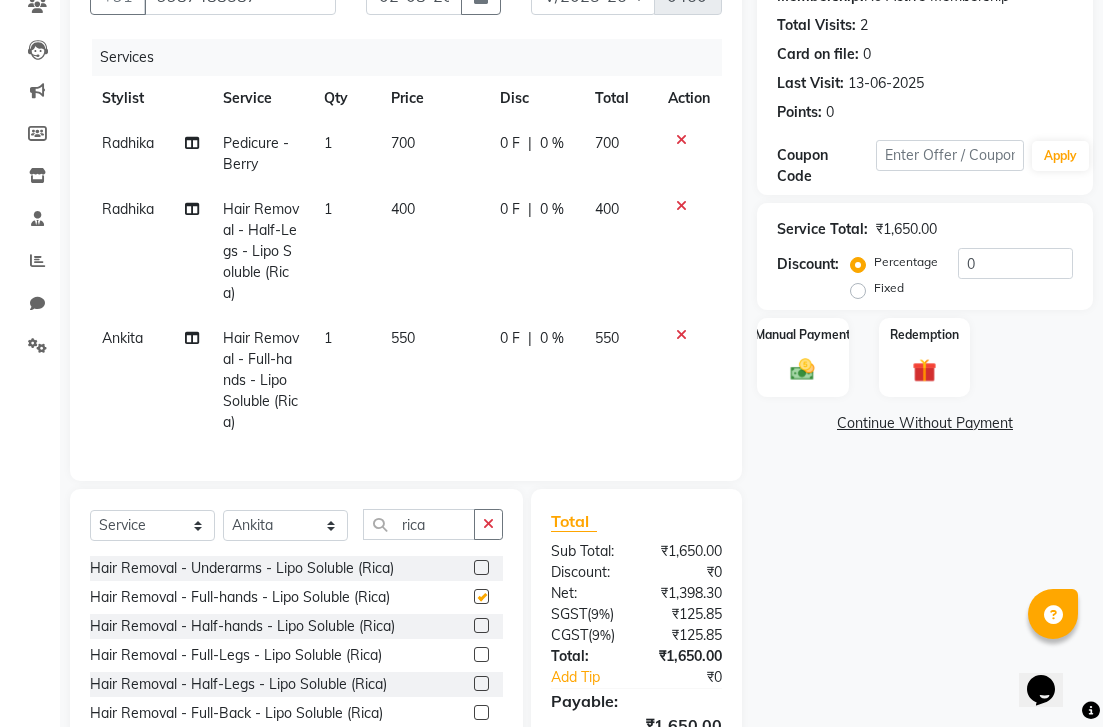 checkbox on "false" 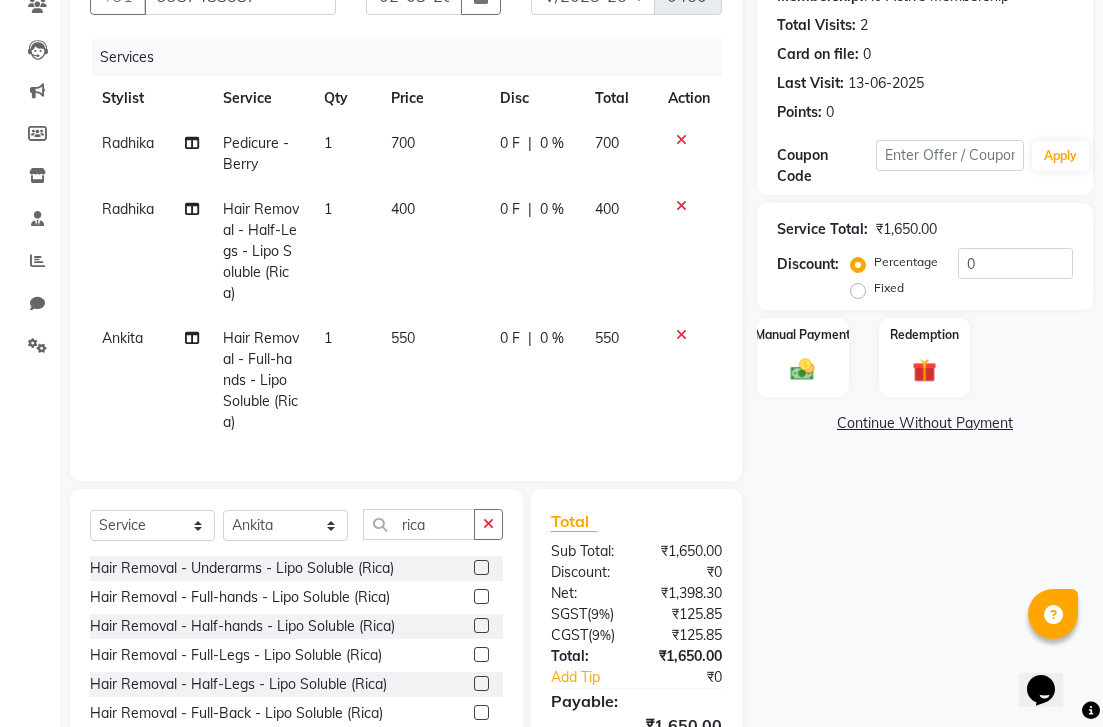 click on "550" 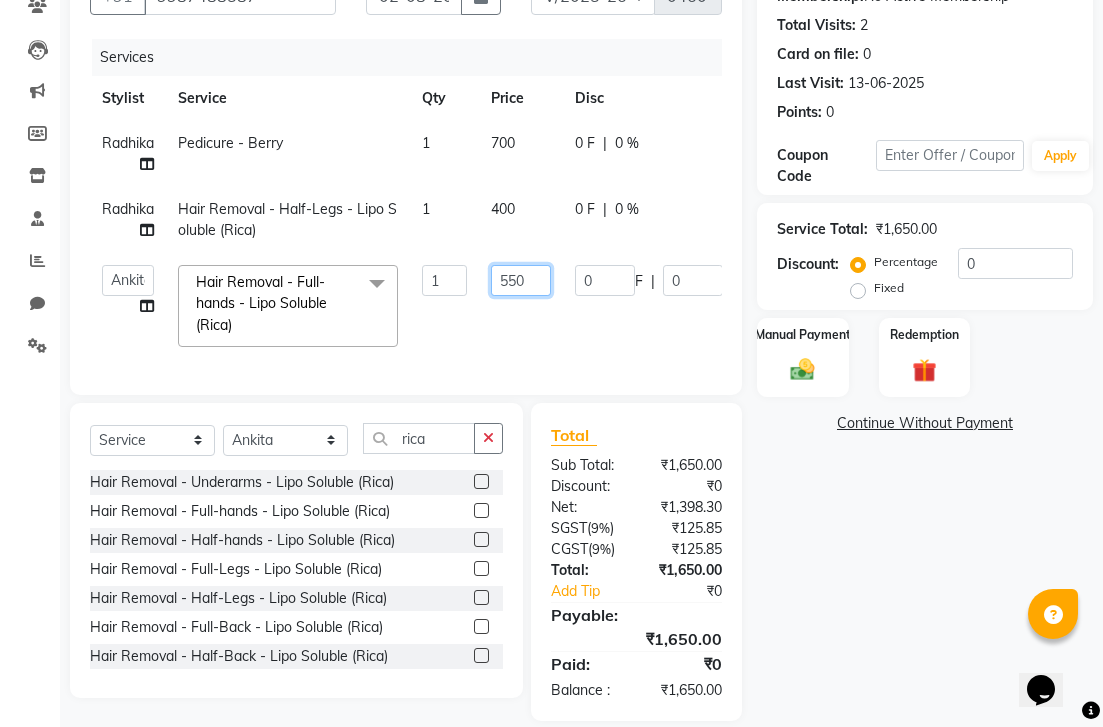 click on "550" 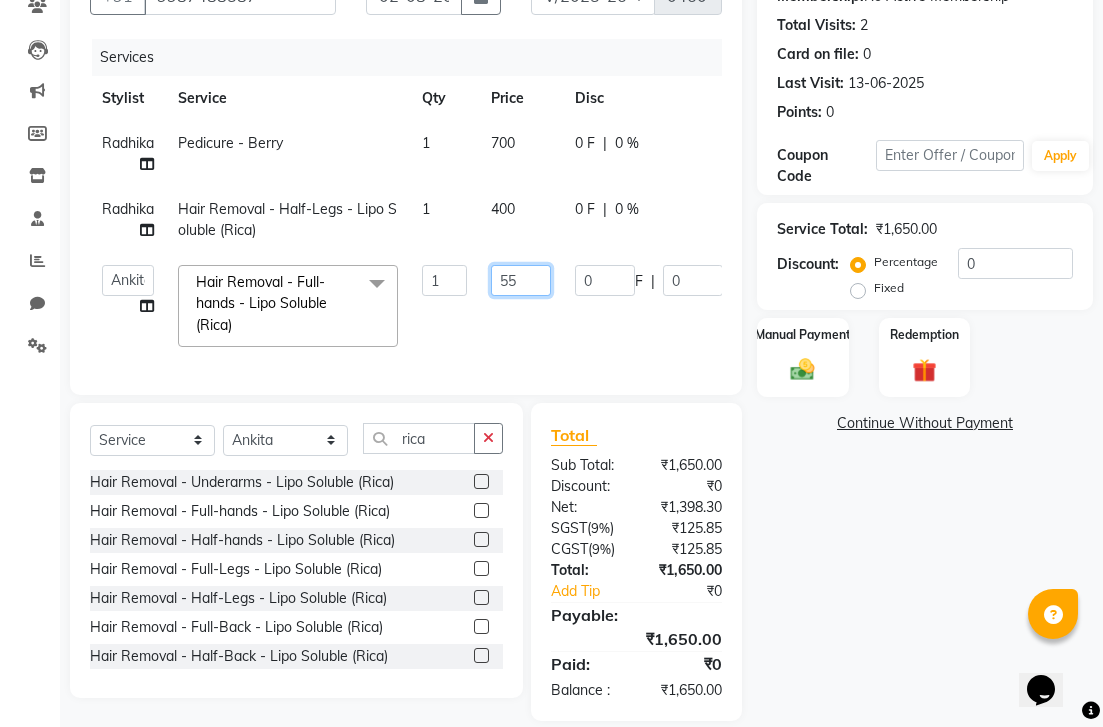 type on "5" 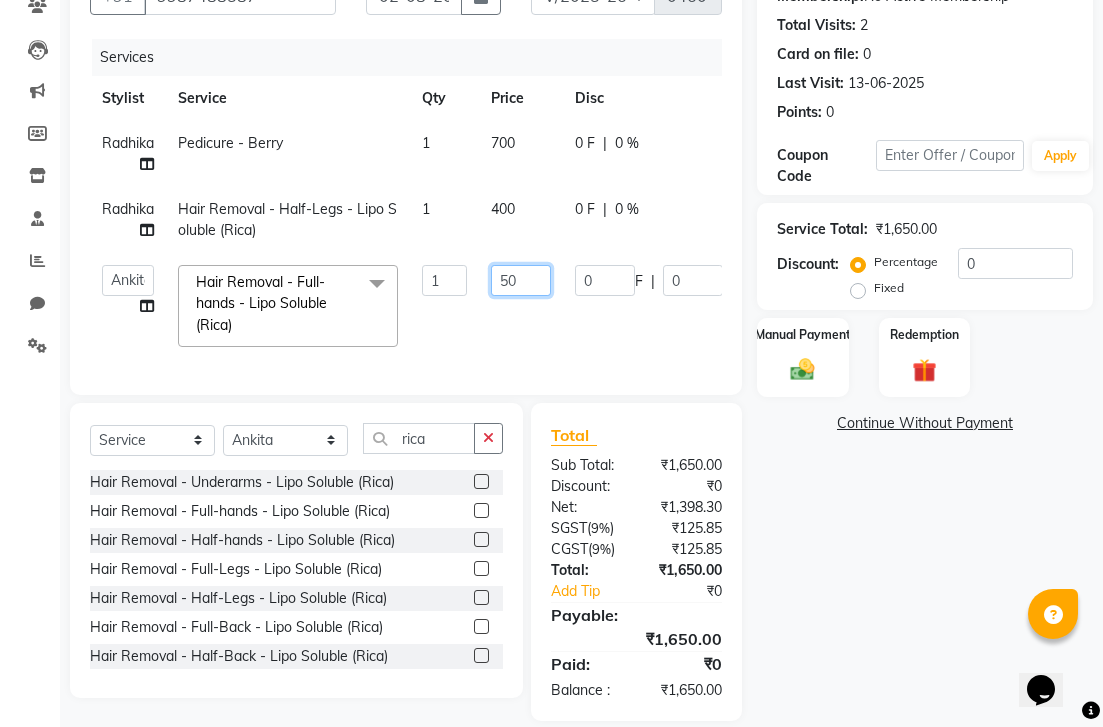 type on "500" 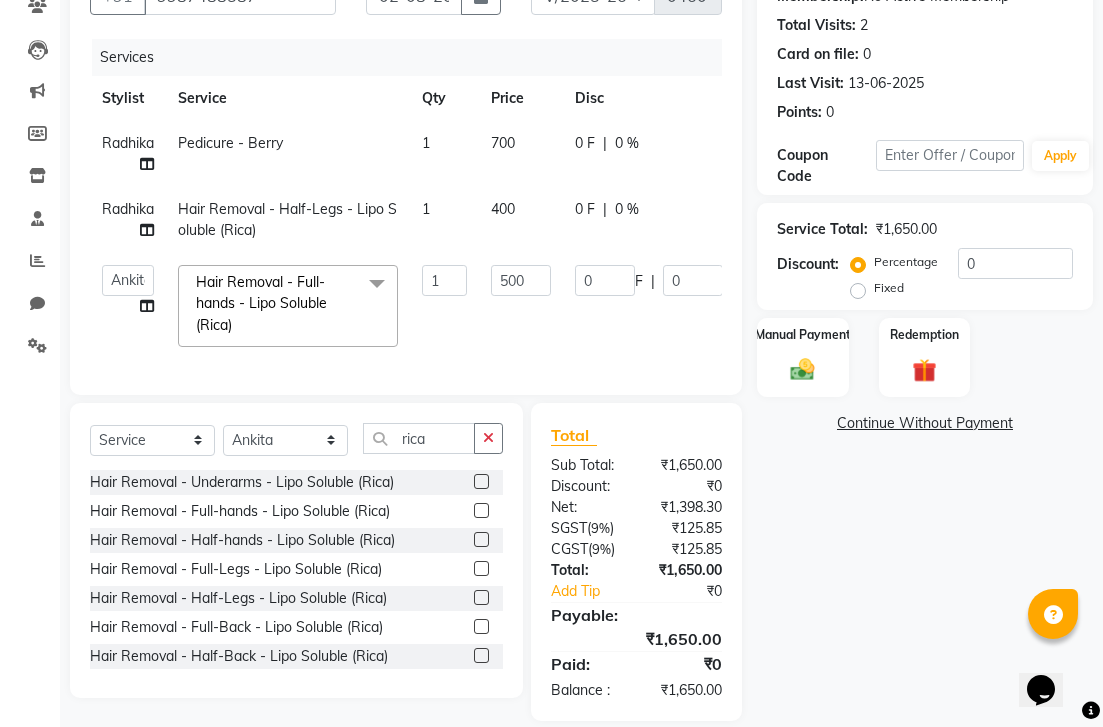 click on "[FIRST] Pedicure - Berry 1 700 0 F | 0 % 700 [FIRST] Hair Removal - Half-Legs - Lipo Soluble (Rica) 1 400 0 F | 0 % 400  [FIRST]   [LAST]    [FIRST]   [FIRST]   [FIRST]   [FIRST]   [FIRST]   [FIRST]  Hair Removal - Full-hands - Lipo Soluble (Rica)  x Glam Up Your Nails - Express Extensions Glam Up Your Nails - Acrylic Extensions Glam Up Your Nails - Gel Extensions Glam Up Your Nails - Soft-Gel Extensions Glam Up Your Nails - Form Extensions bleach codeskin  MAKE UP BASIC O2R2 WITH HYDRA O3 D TAN CODE SKIN CLEAN UP AGE LOCK CLAEN UP FULL BACK BLEACH  UNDERARMS D TAN Lower Lips O3 PEEL OF MASK NASHI LUXURY HAIR TREATMENT METAL DX WITH HAIRFALL AMPULE FIBER STRONG WITH HAIR FALL Natural Nails - Gel Polish Natural Nails - Biab Overlay Natural Nails - Acrylic Overlay Natural Nails - Gel Overlay Natural Nails - Polygel Overlay Manicure - Basic Manicure - Berry Manicure - Spa Manicure - Luxury Candle Extra Moisture Pedicure - Basic Pedicure - Berry Pedicure - Spa Pedicure - Luxury Candle Extra Moisture 1 500 0 F |" 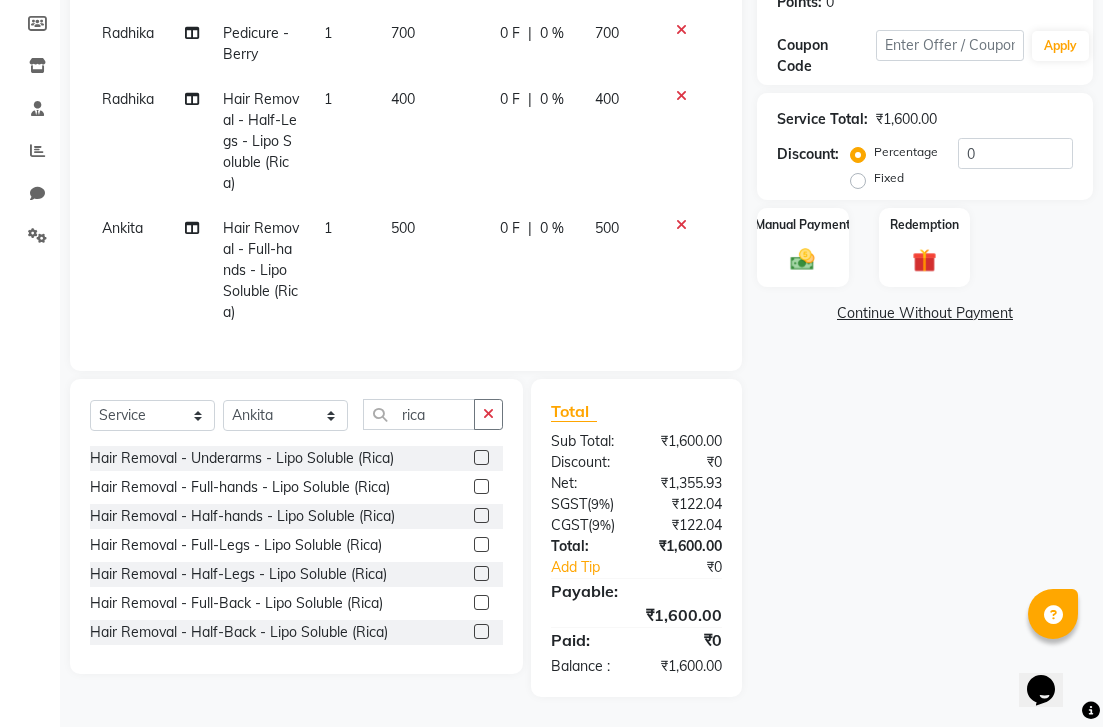 scroll, scrollTop: 338, scrollLeft: 0, axis: vertical 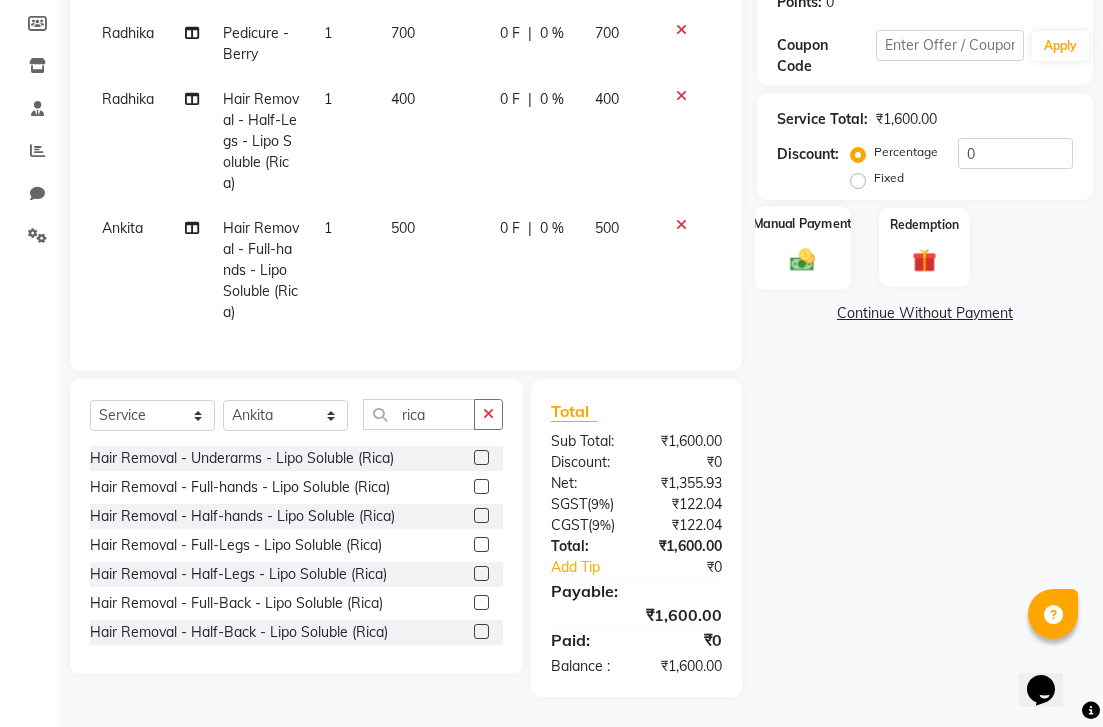 click 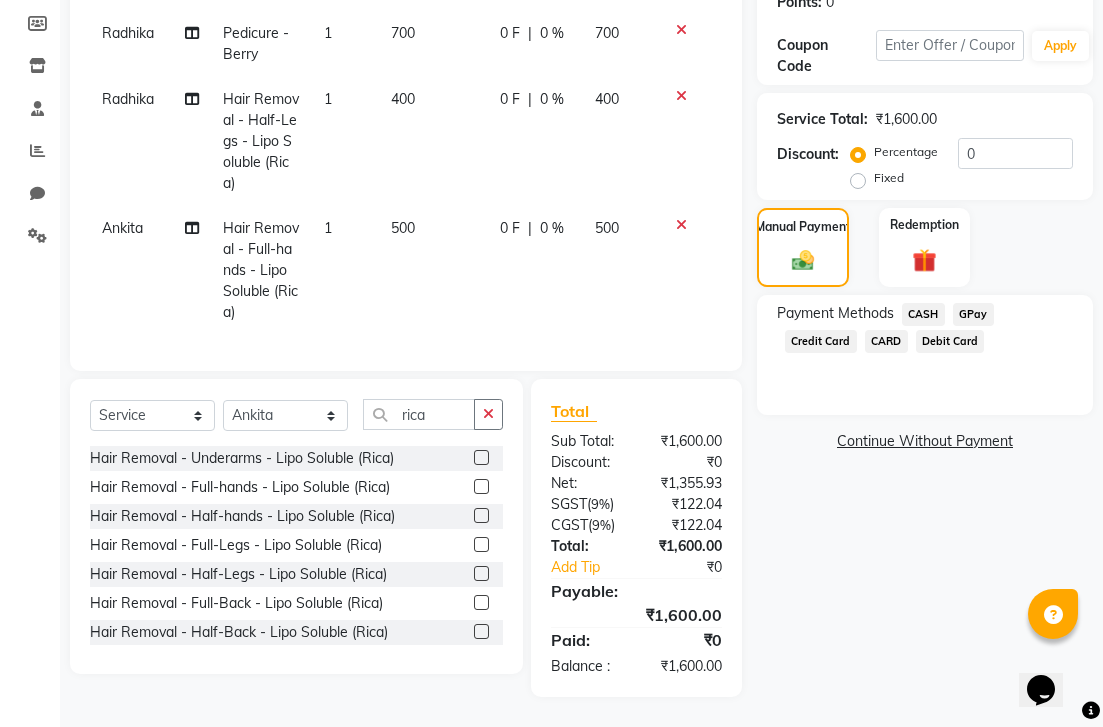 click on "GPay" 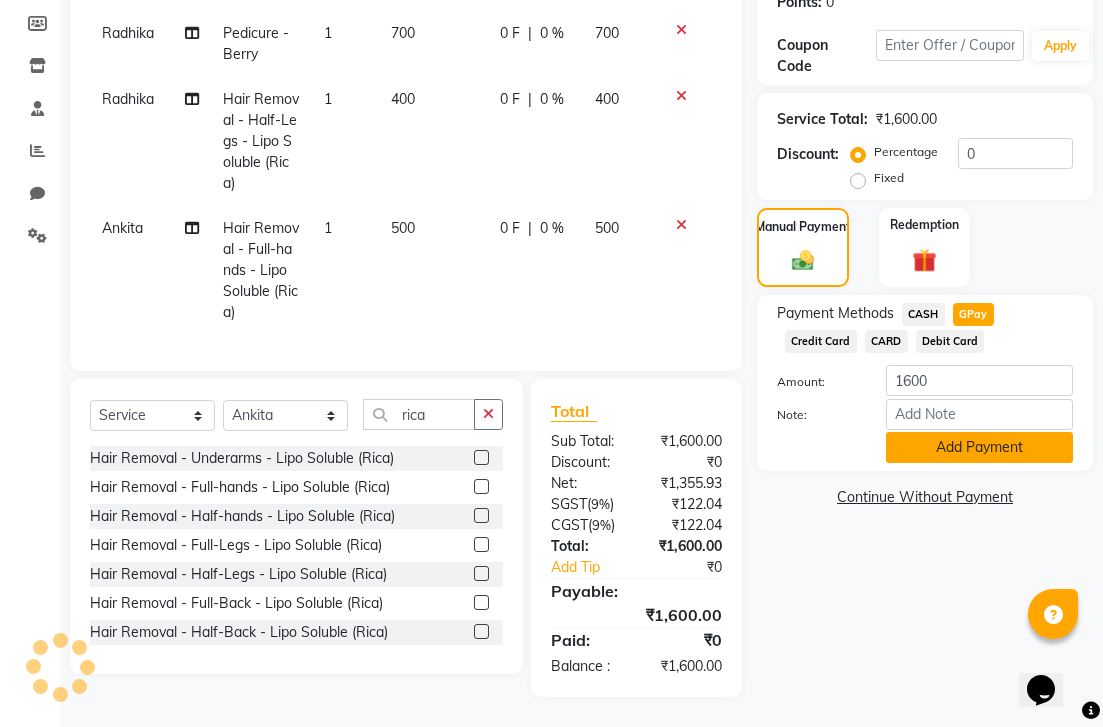 click on "Add Payment" 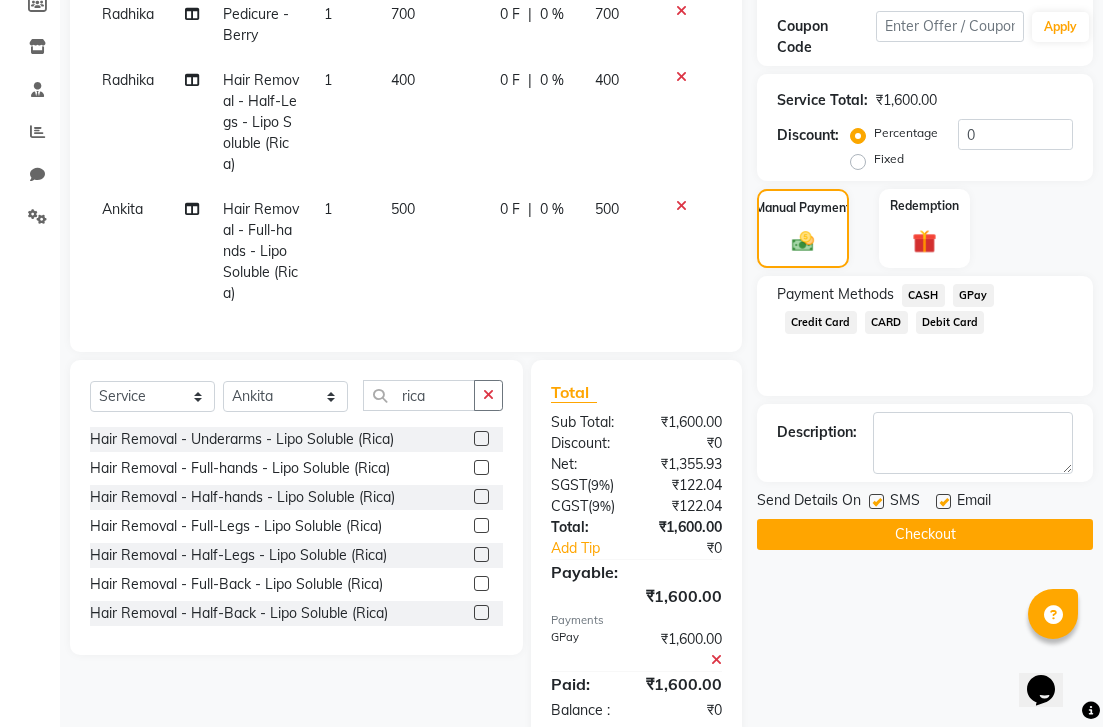 click on "Checkout" 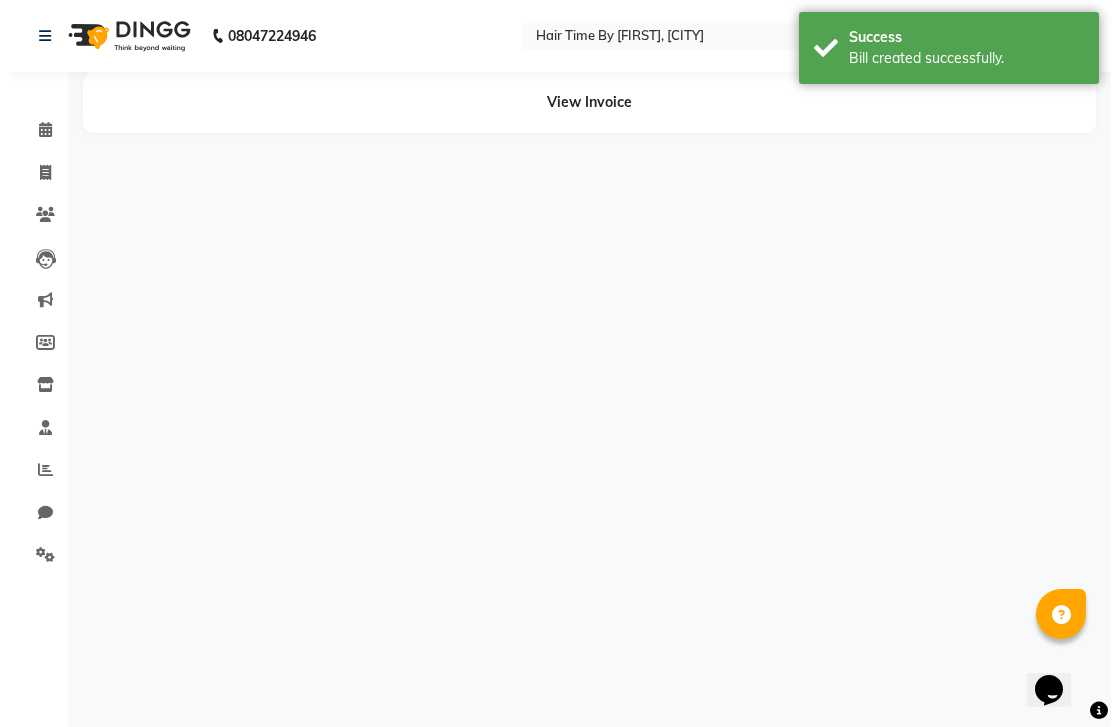 scroll, scrollTop: 0, scrollLeft: 0, axis: both 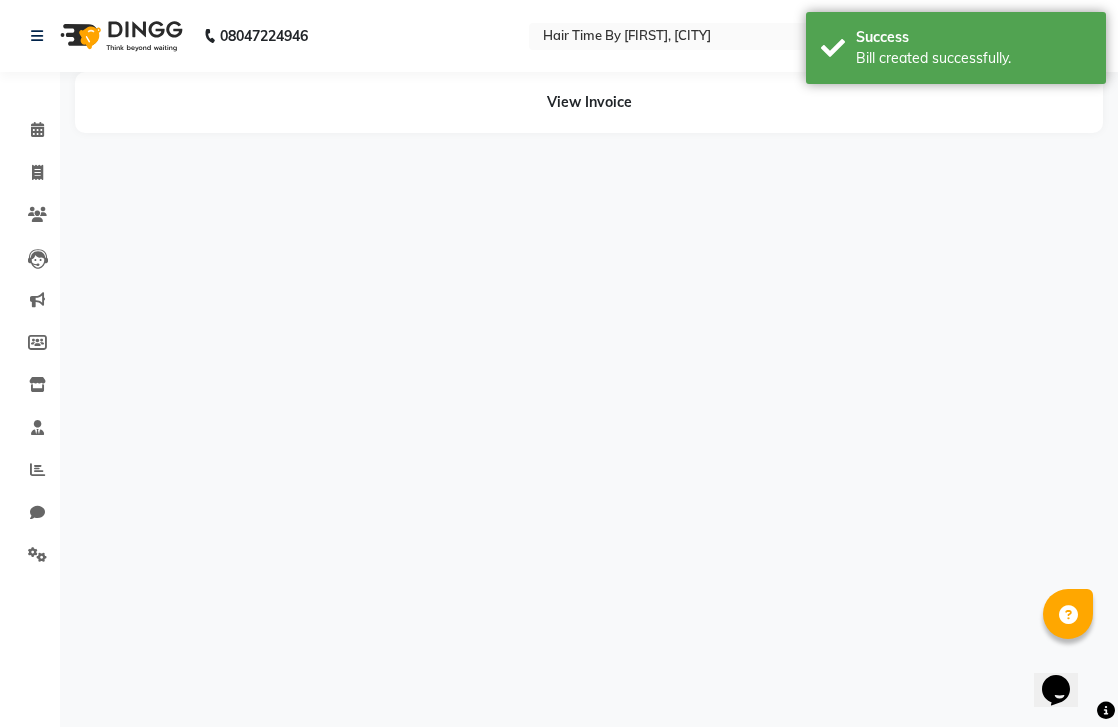 select on "75790" 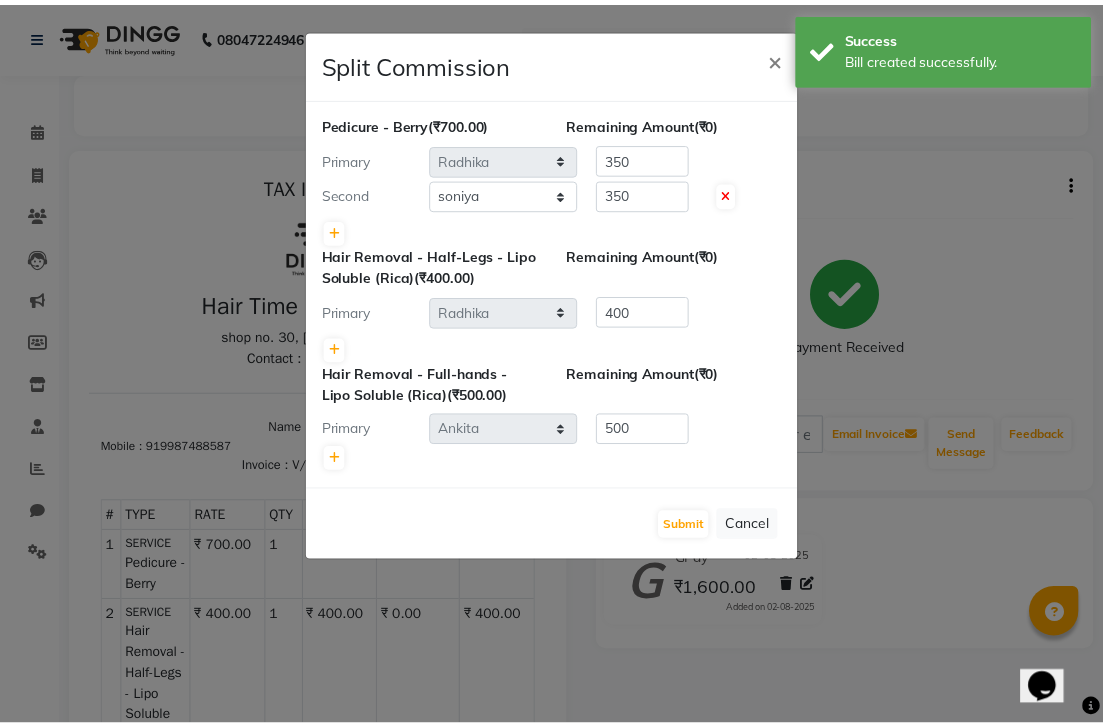 scroll, scrollTop: 0, scrollLeft: 0, axis: both 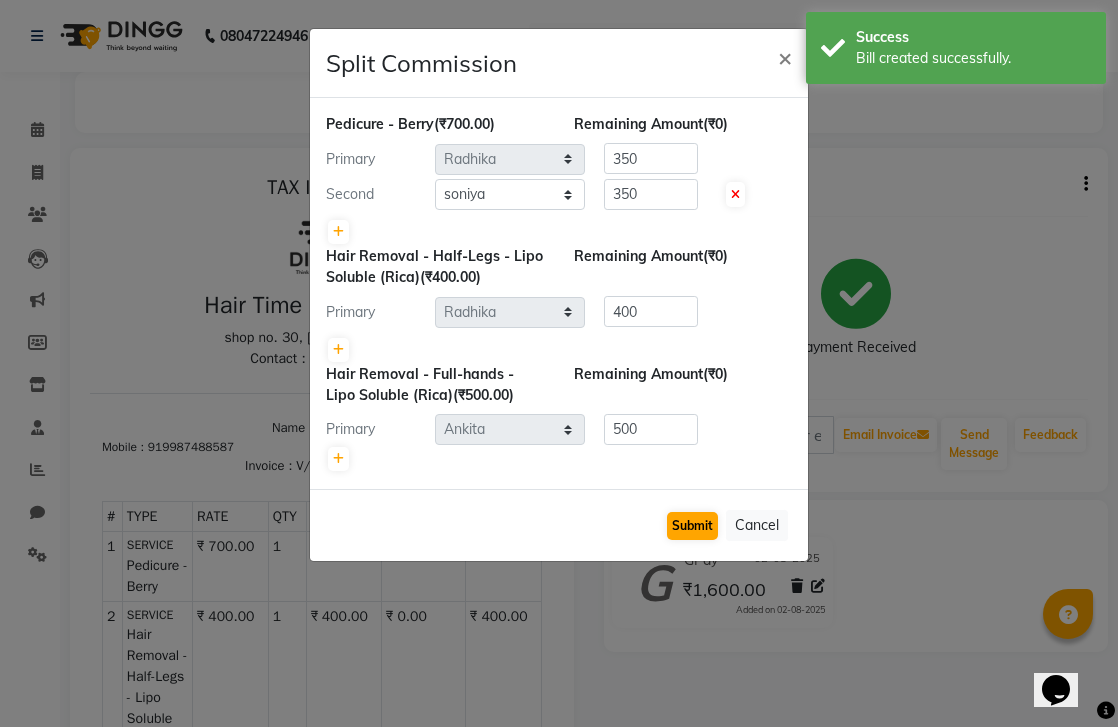 click on "Submit" 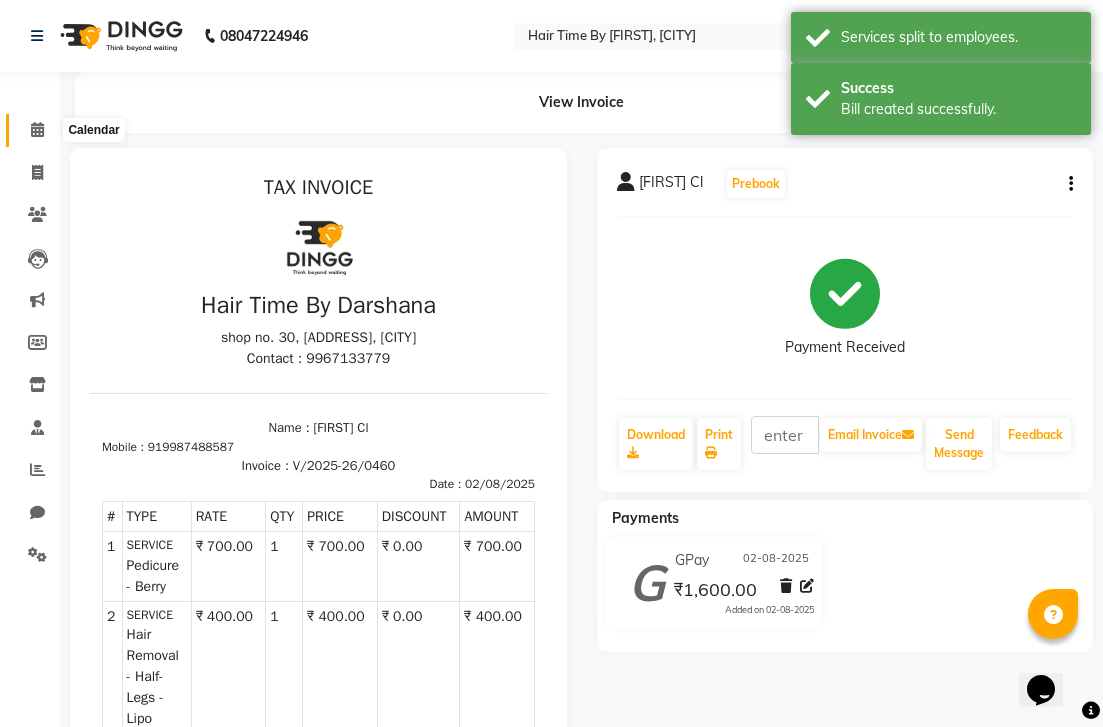 click 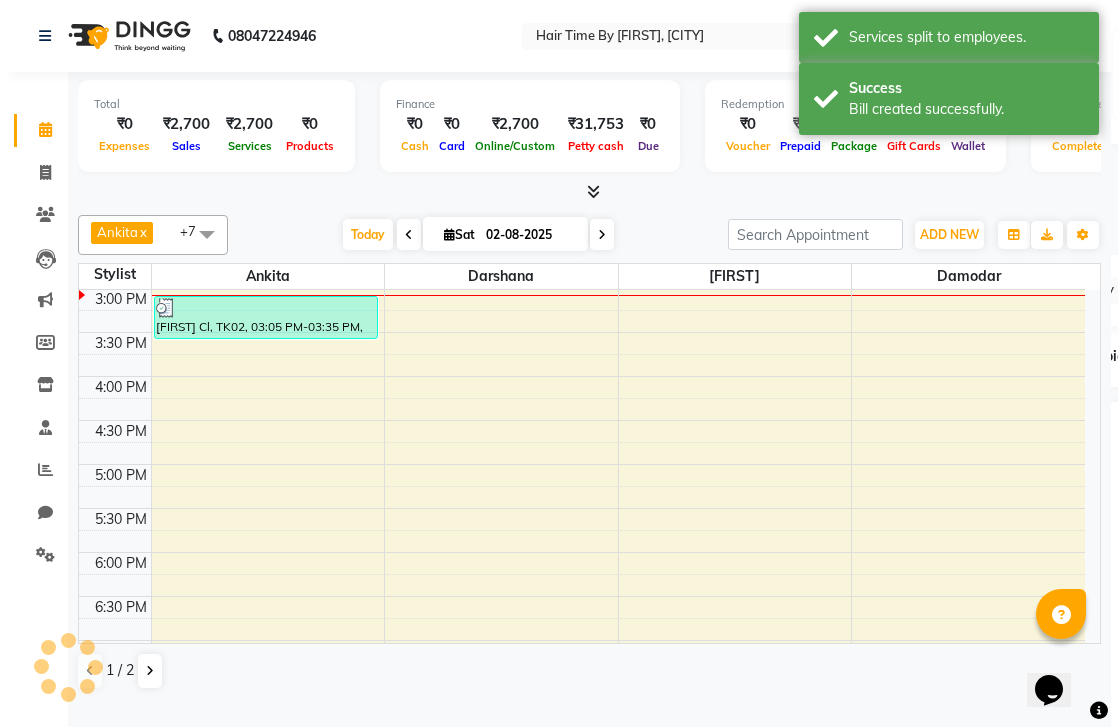 scroll, scrollTop: 0, scrollLeft: 0, axis: both 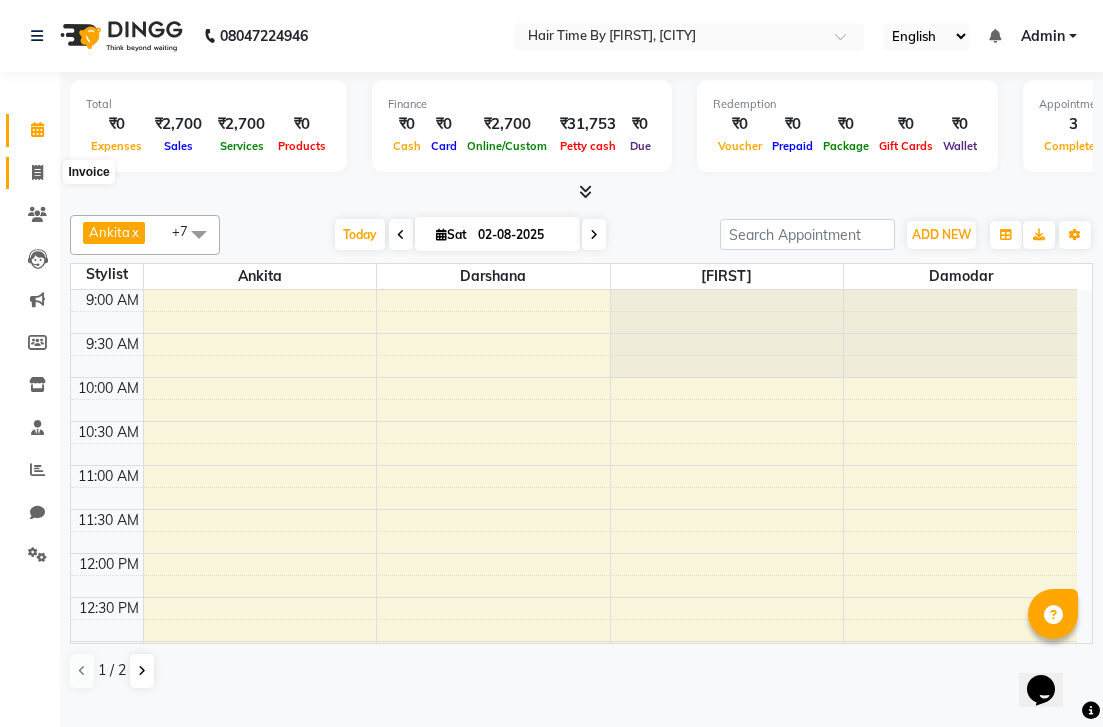 click 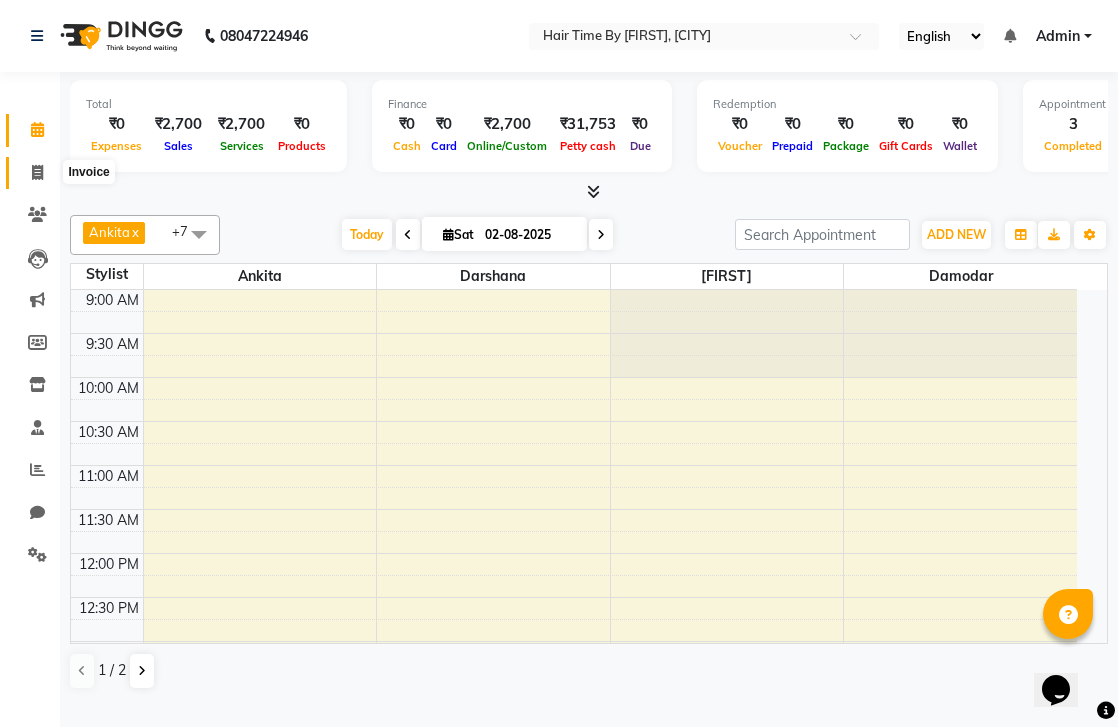 select on "8131" 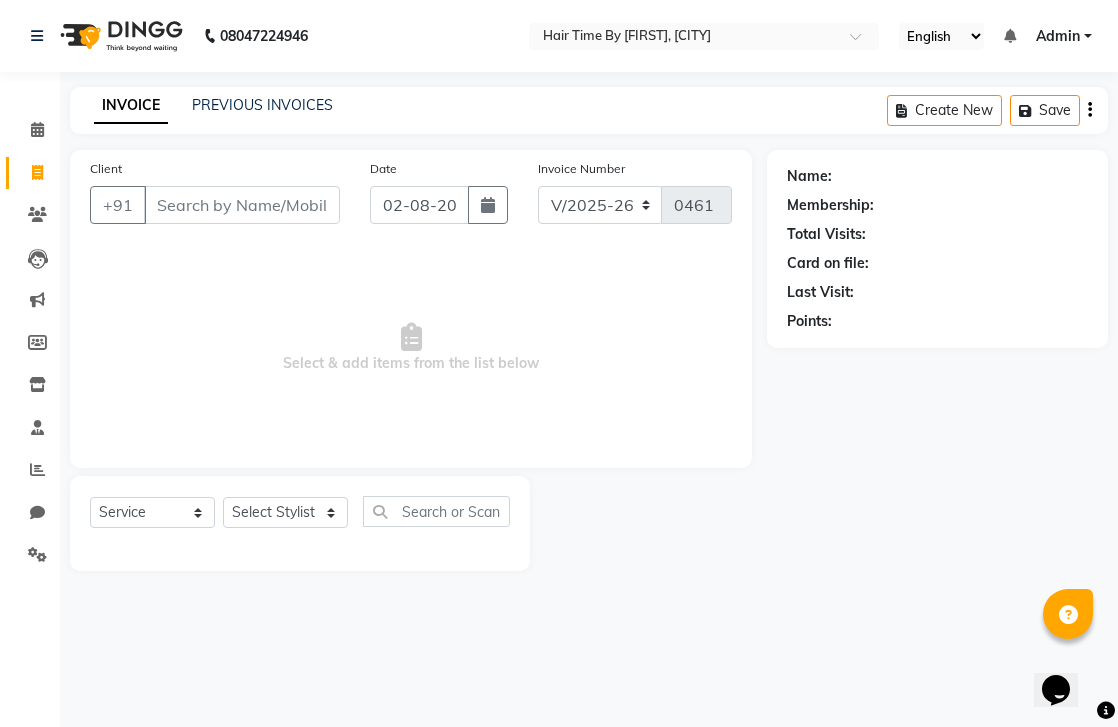 click on "Client" at bounding box center (242, 205) 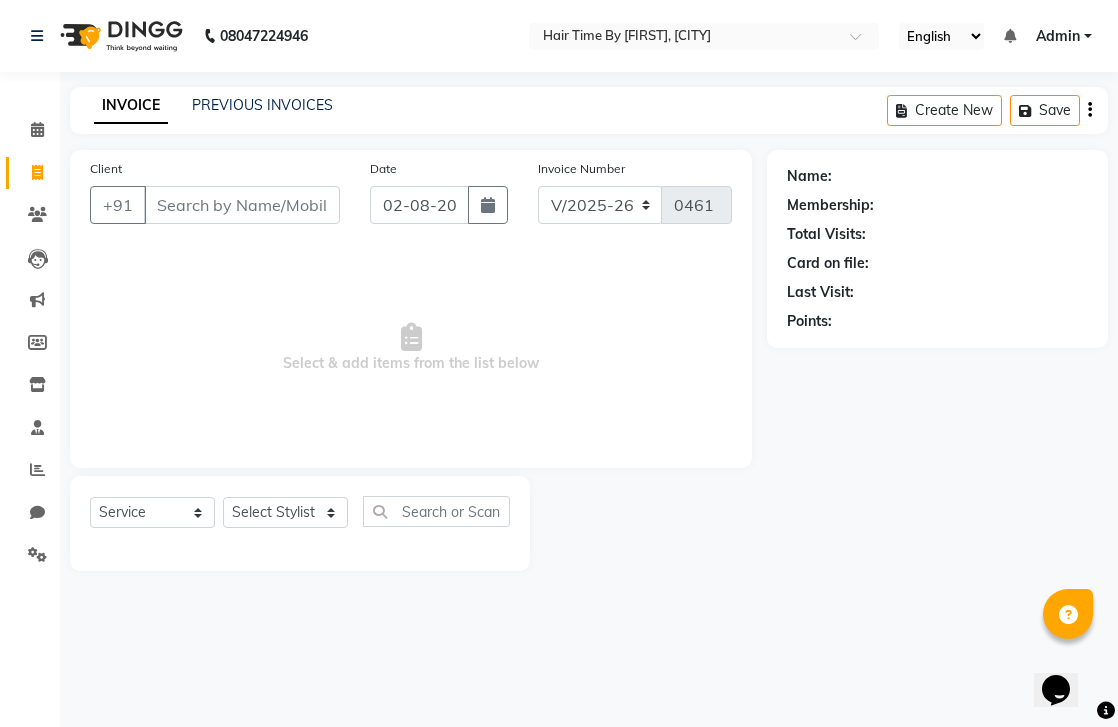 click on "Client" at bounding box center (242, 205) 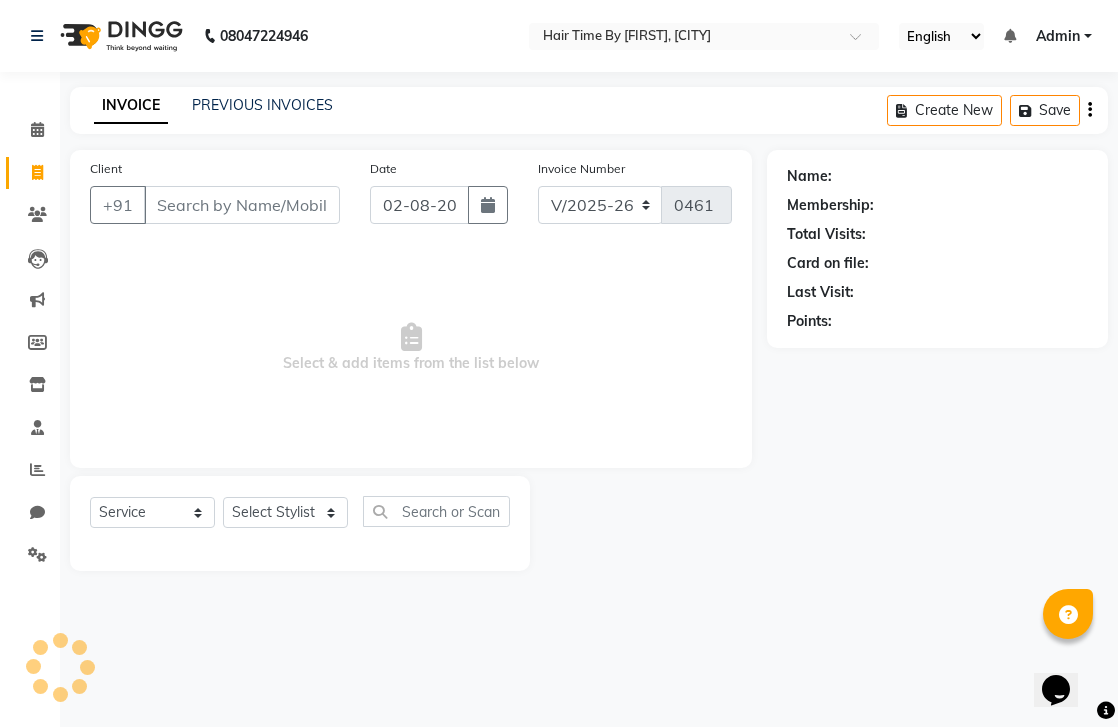 click on "Client" at bounding box center (242, 205) 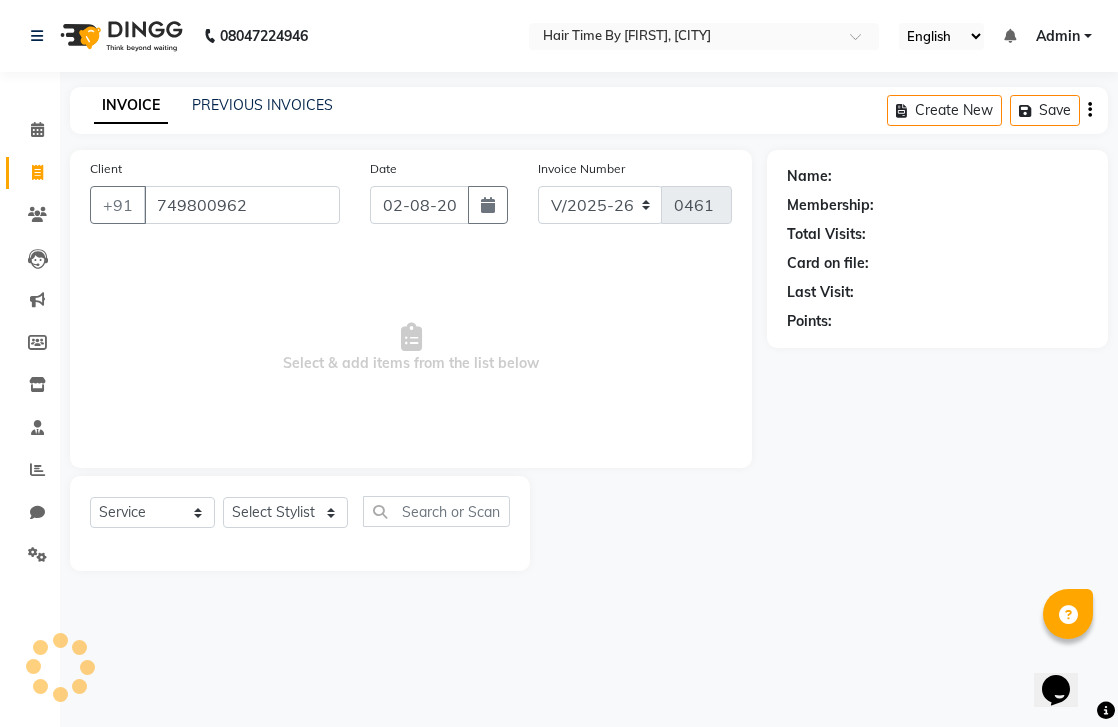 click on "749800962" at bounding box center [242, 205] 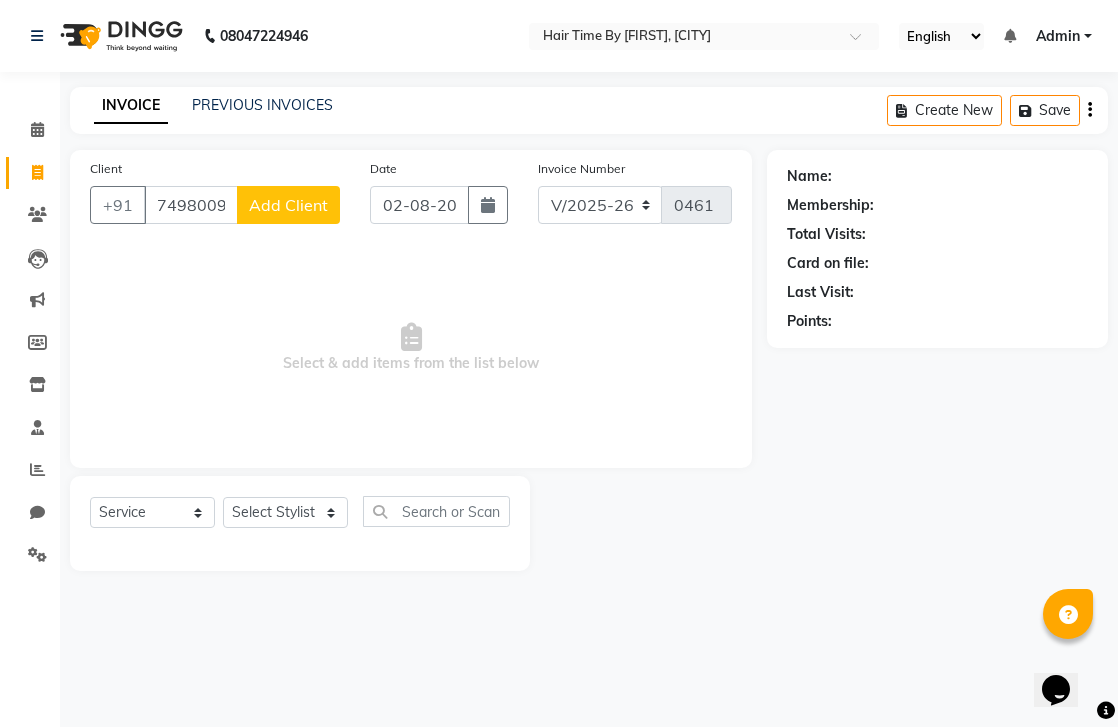 type on "7498009627" 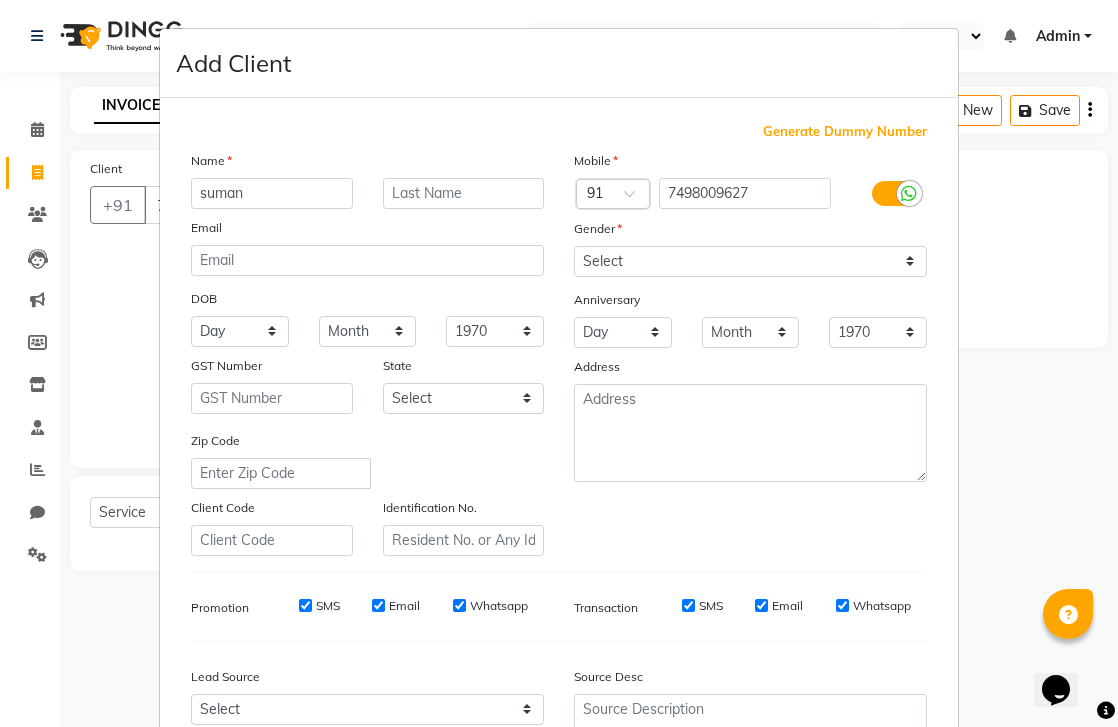 type on "suman" 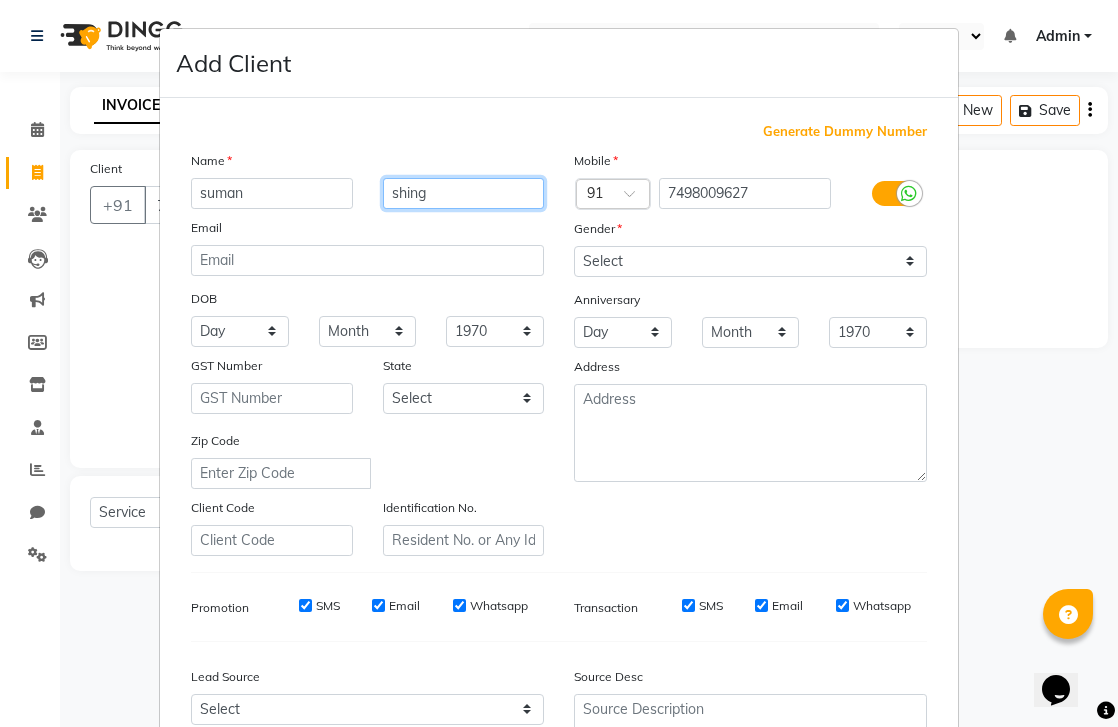 type on "shing" 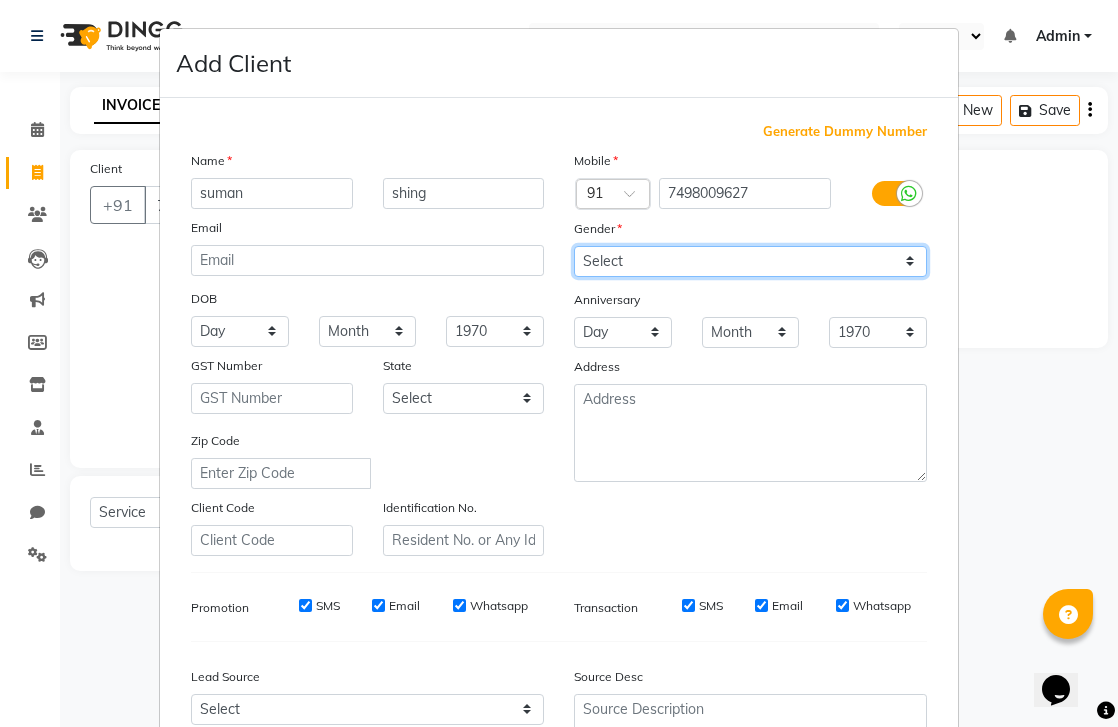 select on "female" 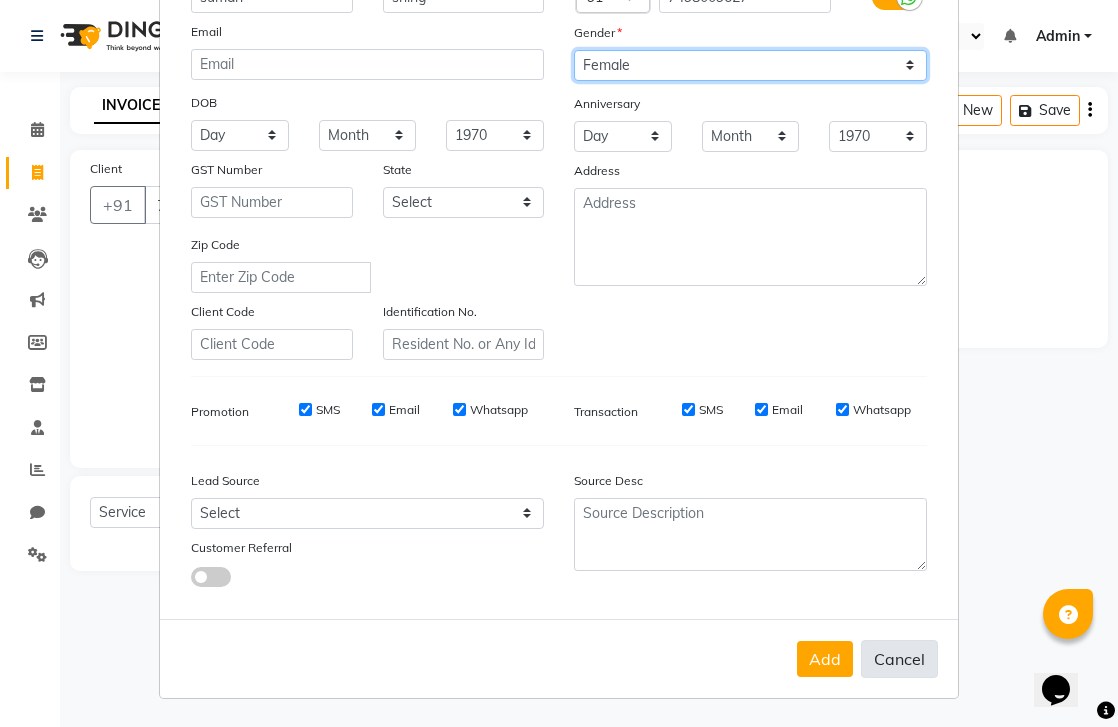 scroll, scrollTop: 195, scrollLeft: 0, axis: vertical 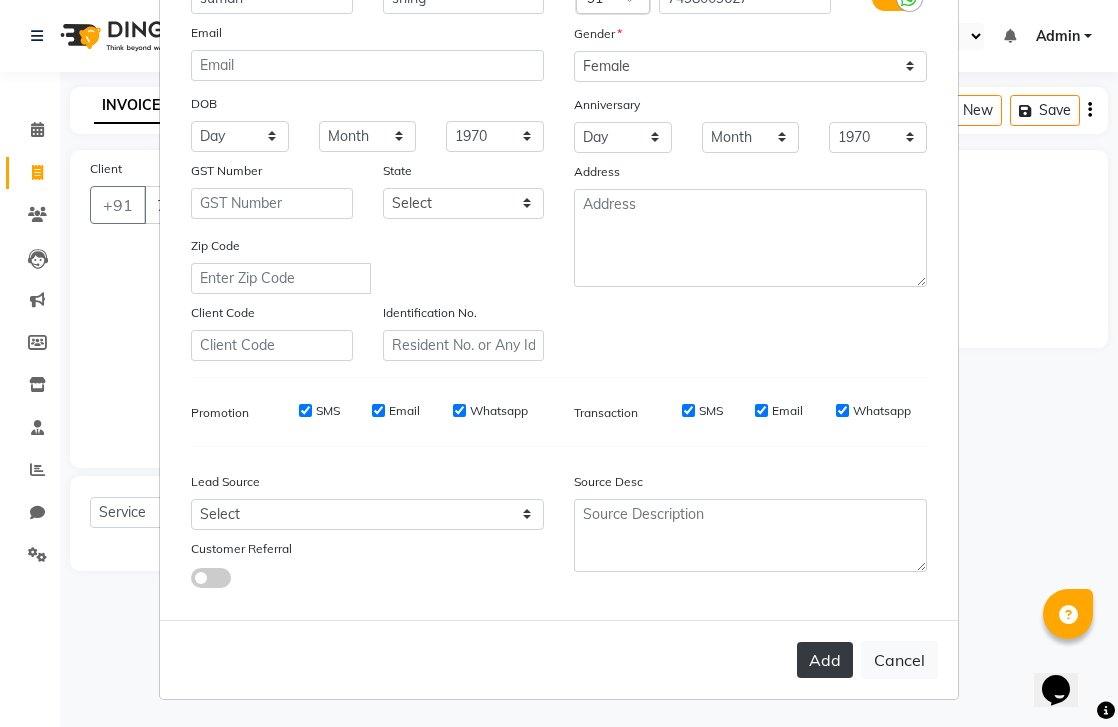 click on "Add" at bounding box center (825, 660) 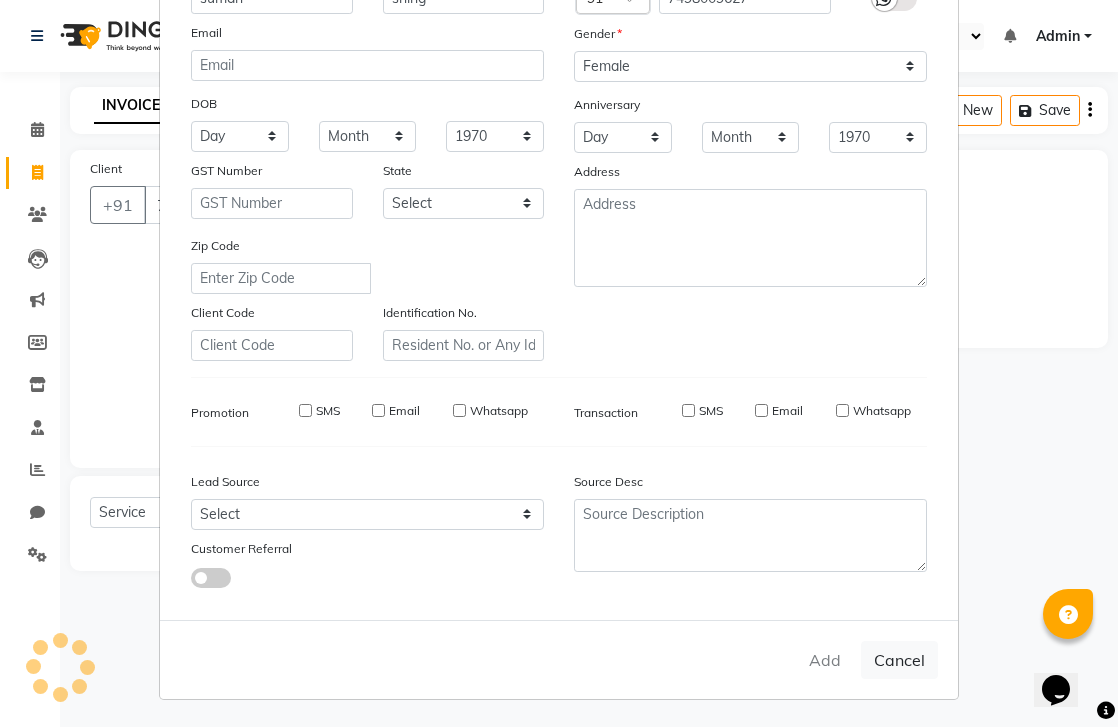 type 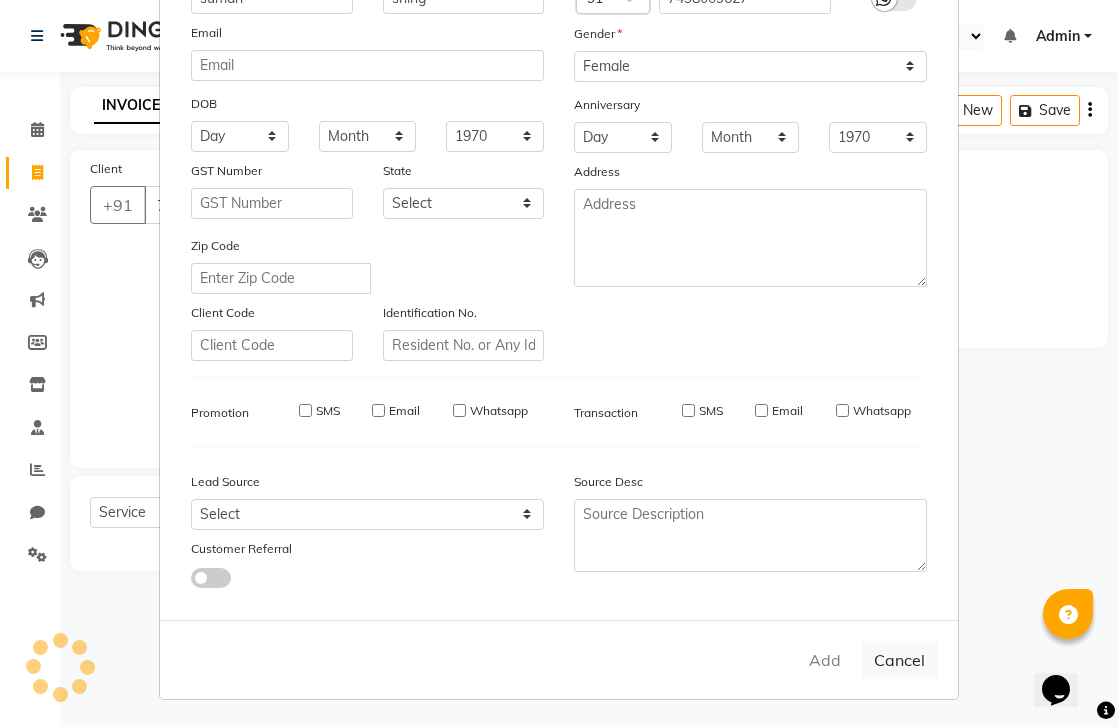 type 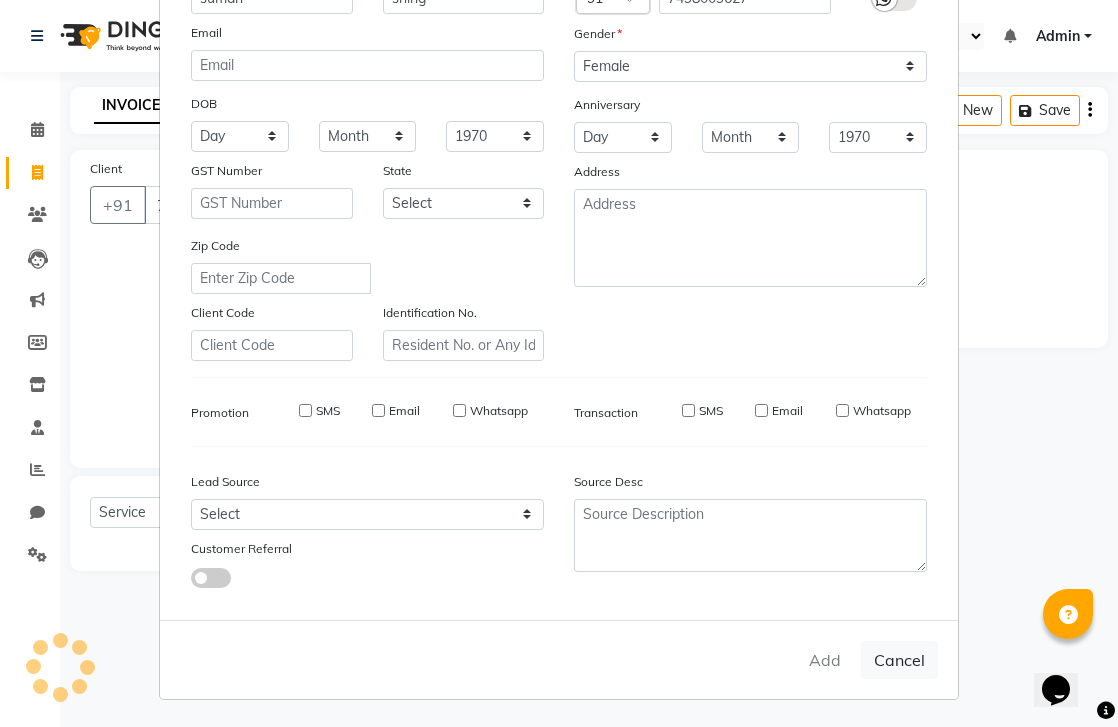 checkbox on "false" 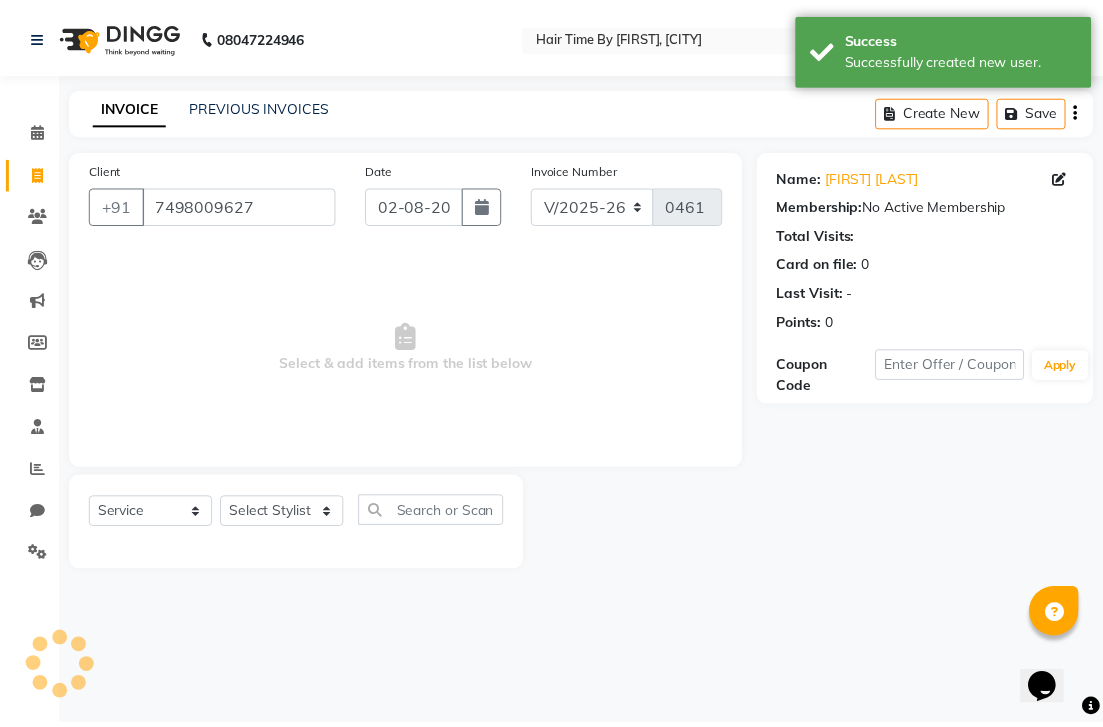 scroll, scrollTop: 0, scrollLeft: 0, axis: both 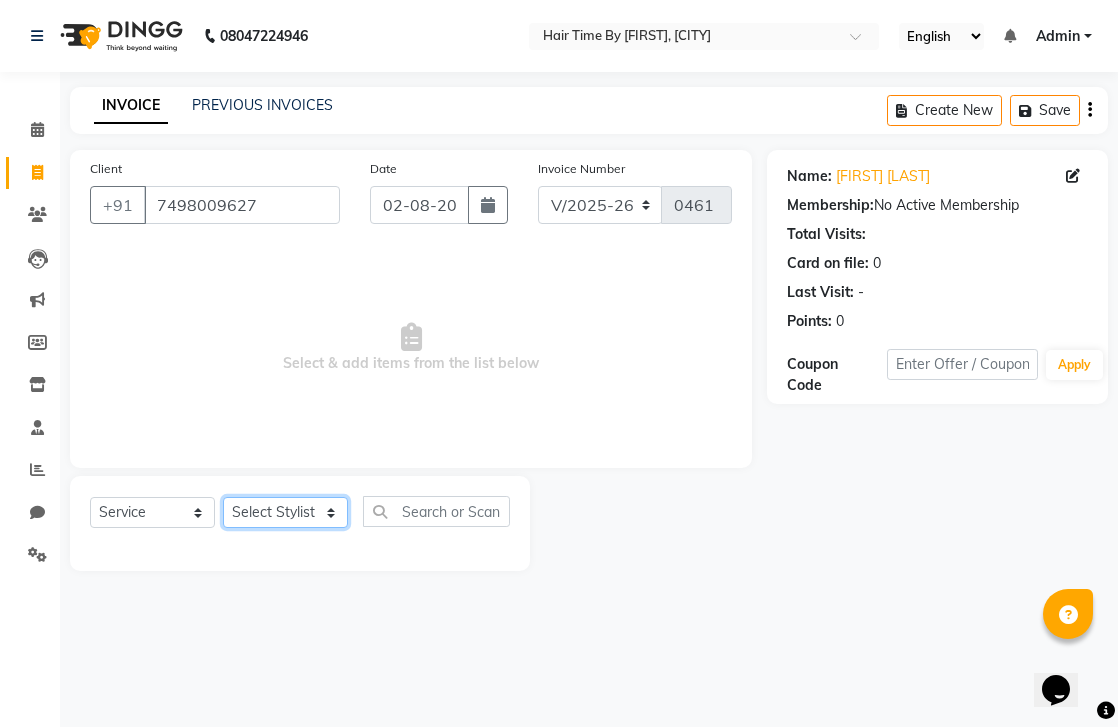 select on "78803" 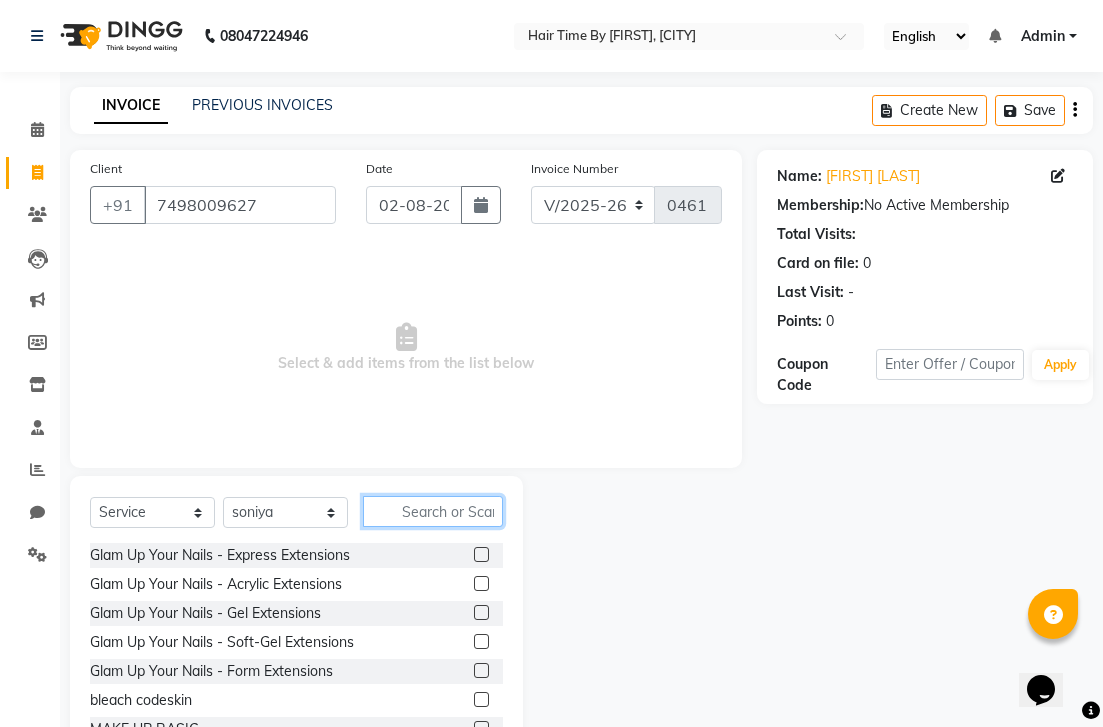 click 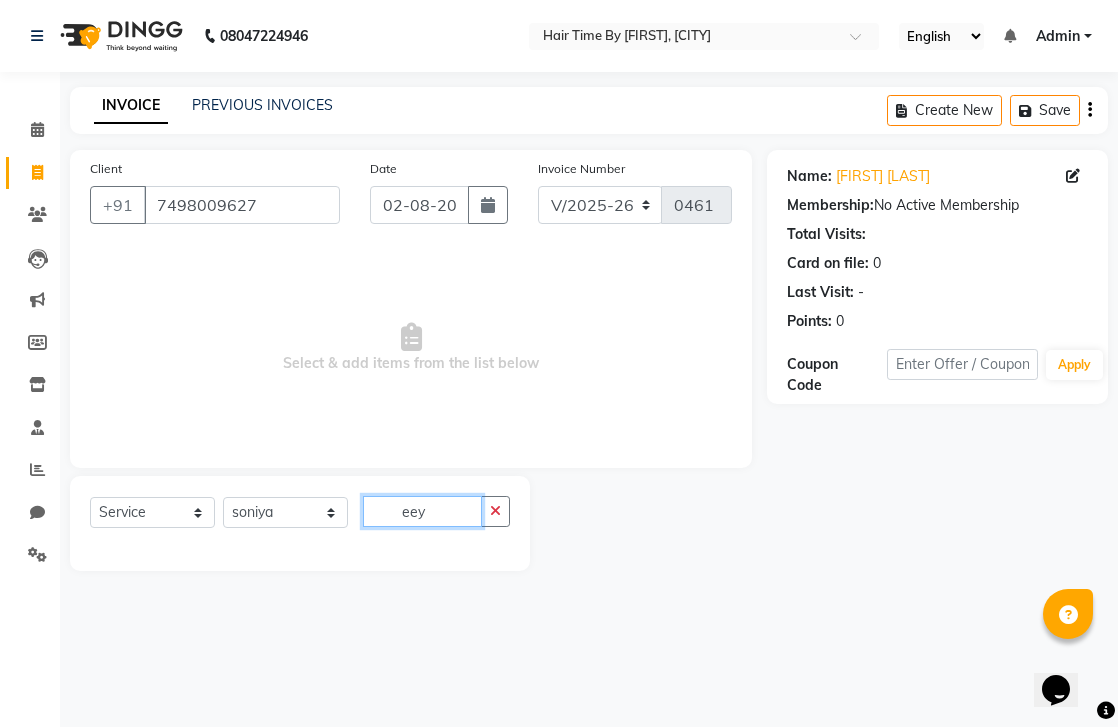 click on "eey" 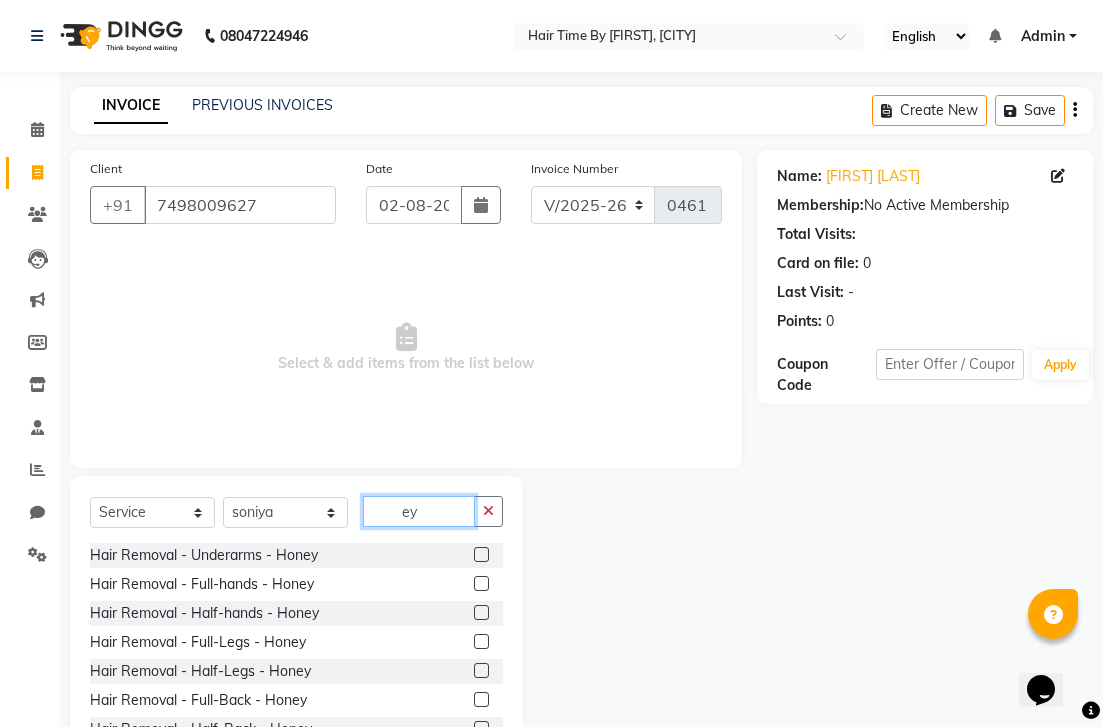 click on "ey" 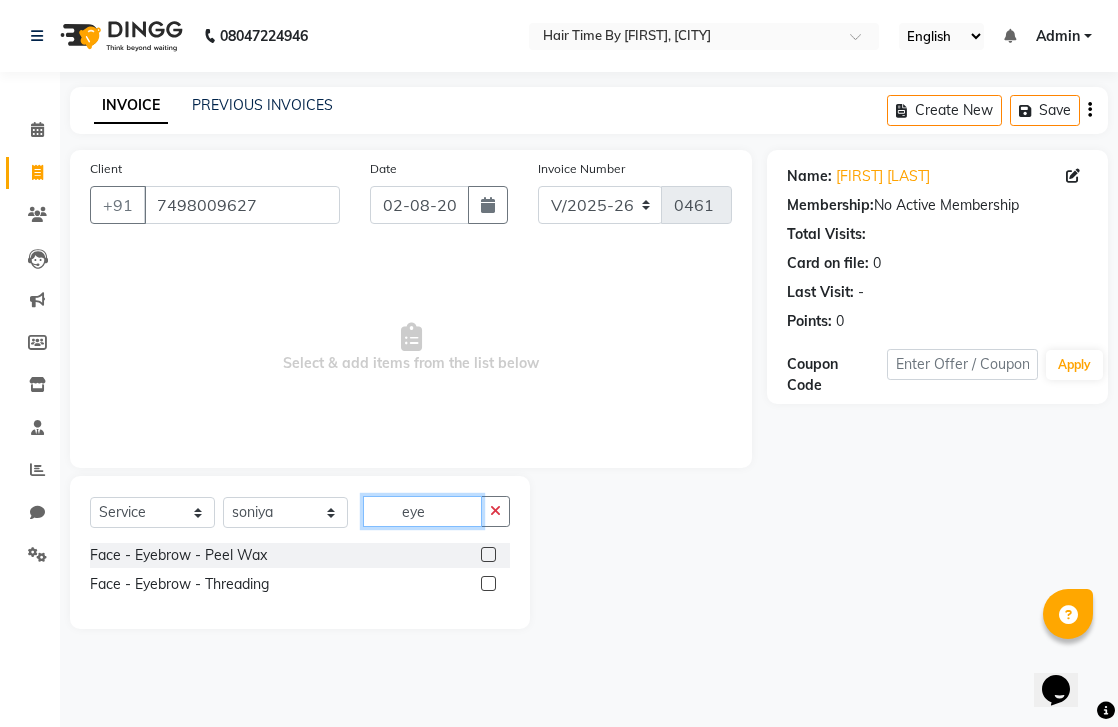 type on "eye" 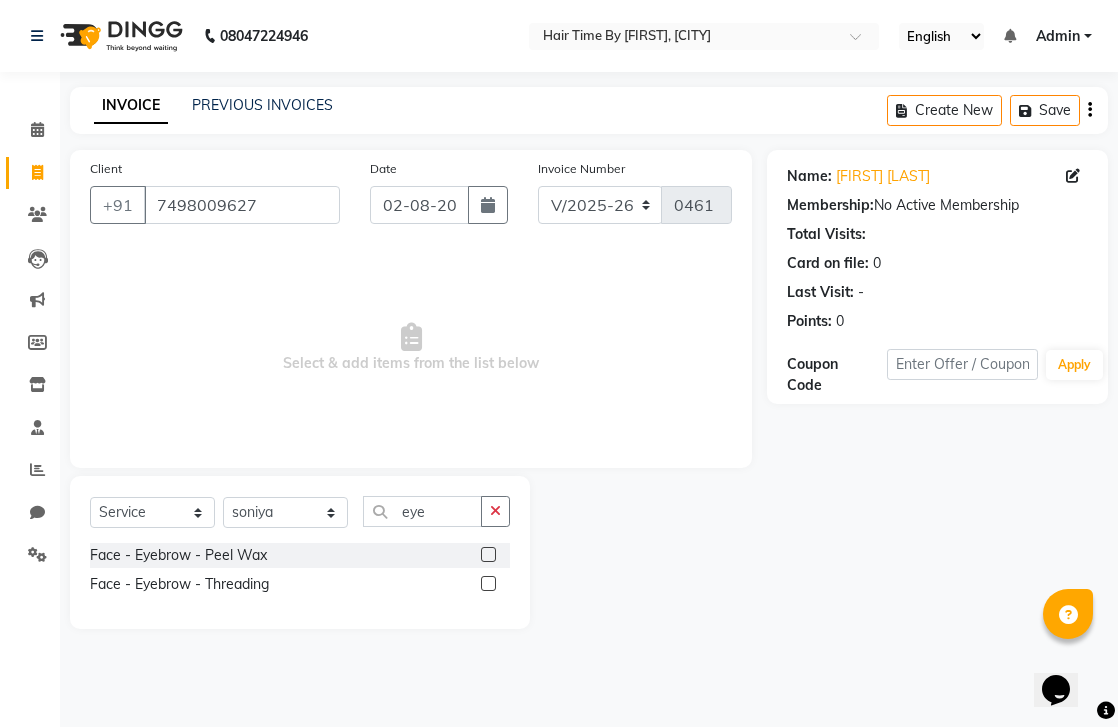 click 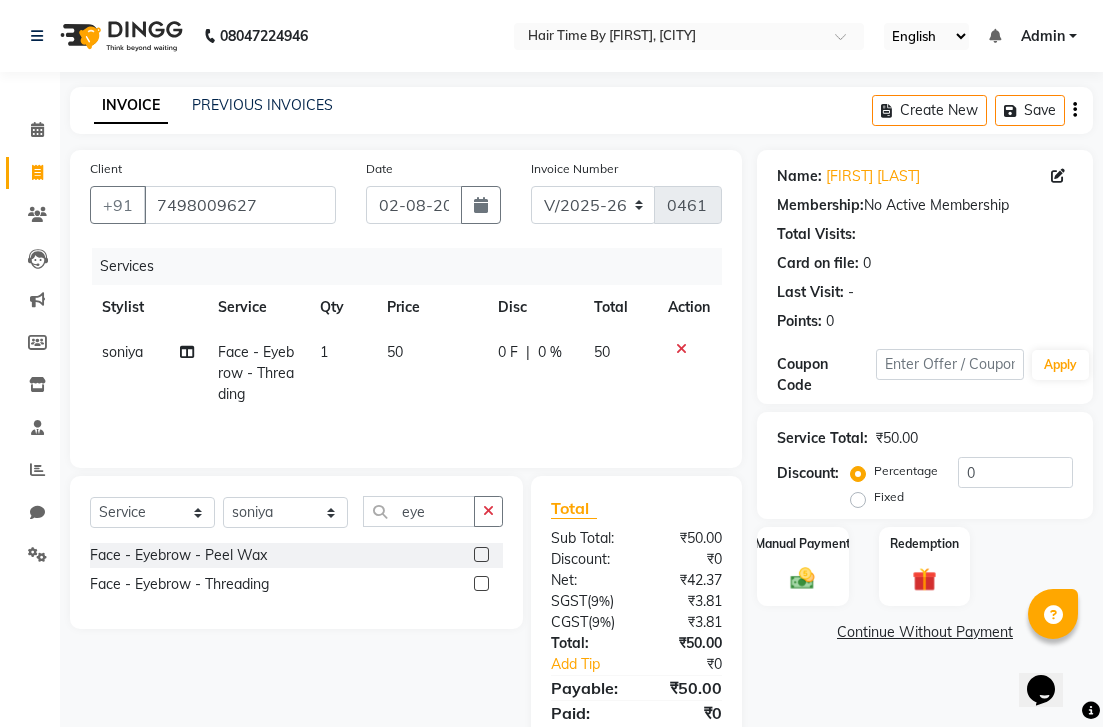 click 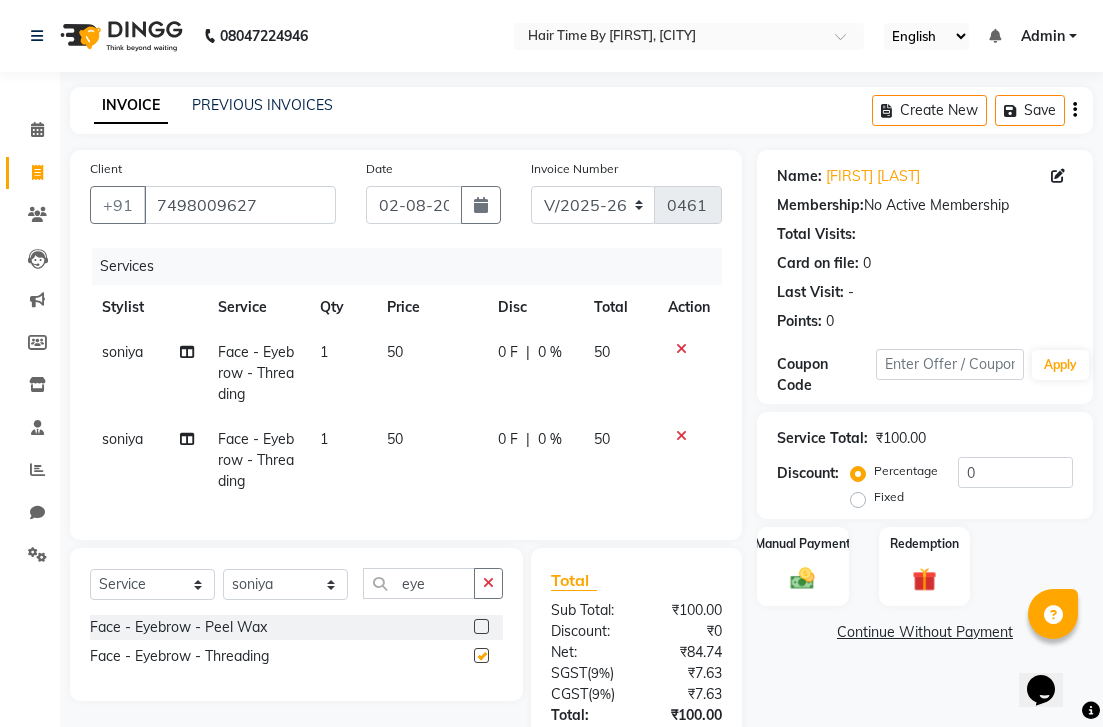 checkbox on "false" 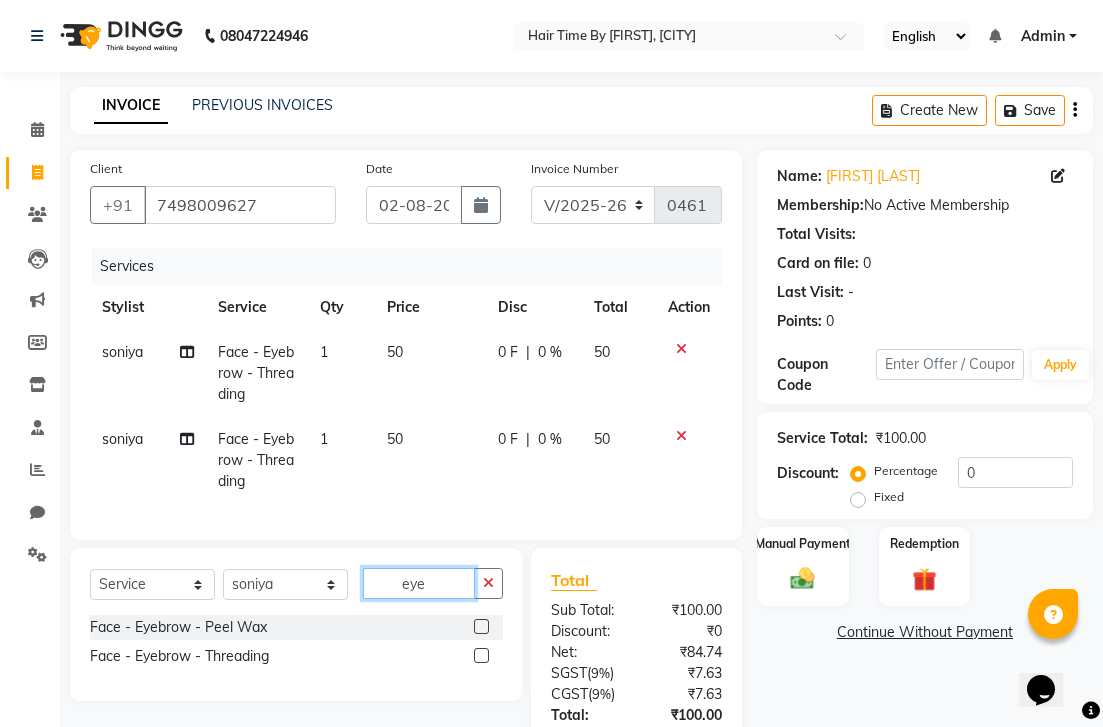 click on "eye" 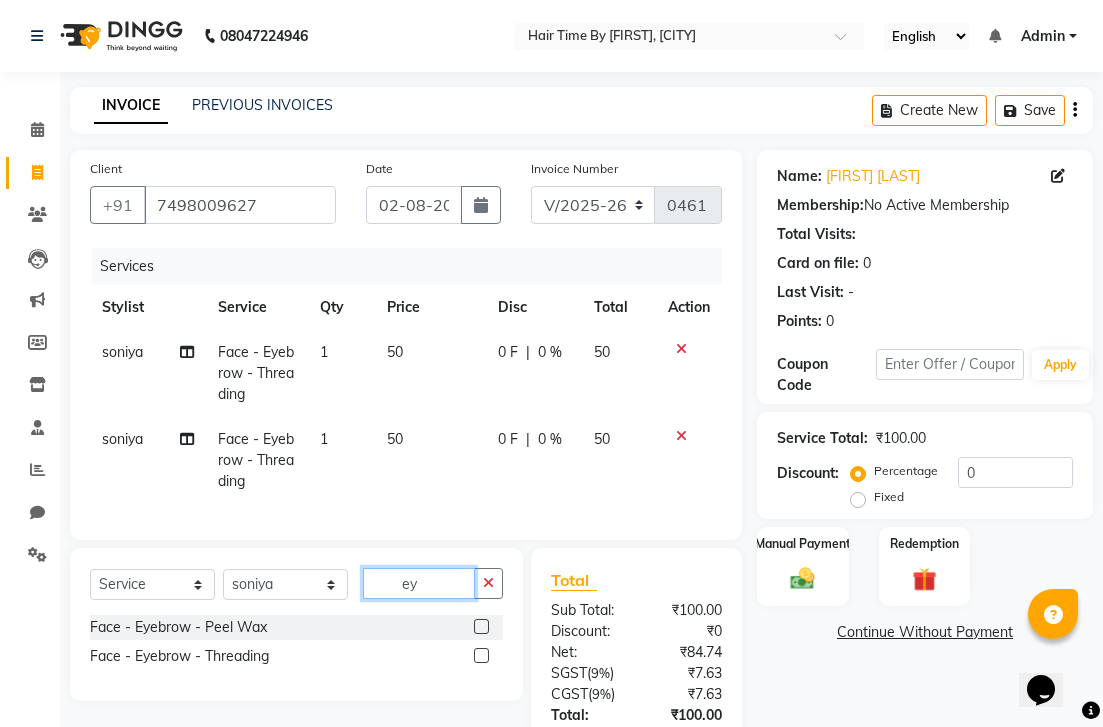 type on "e" 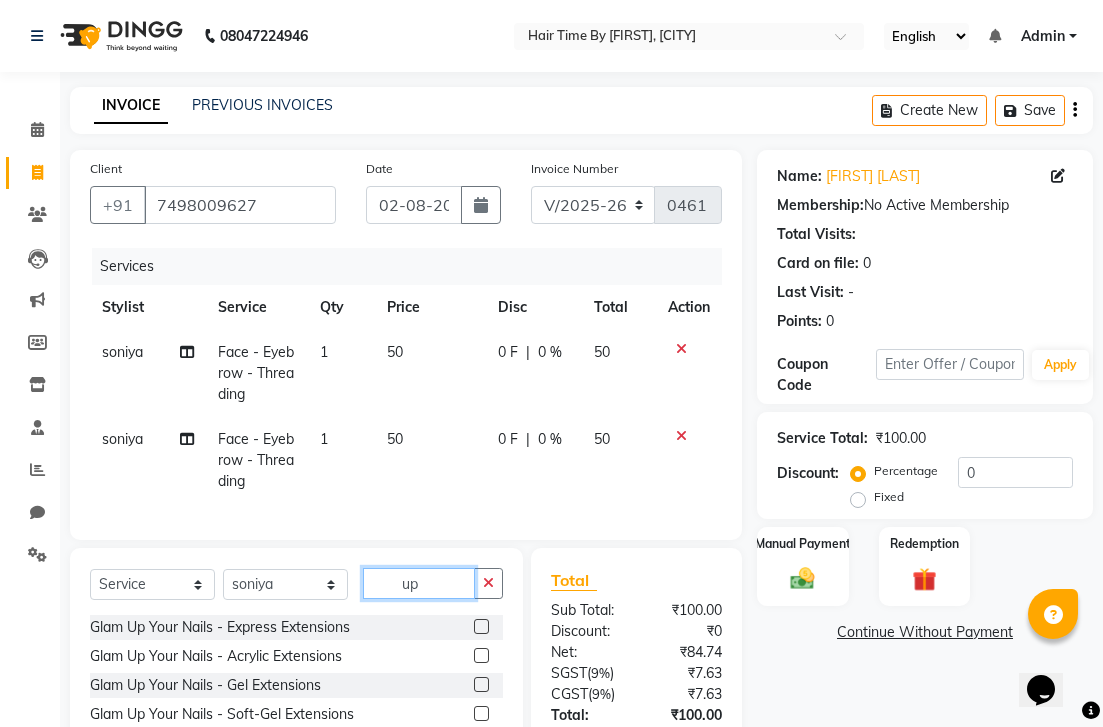 type on "upp" 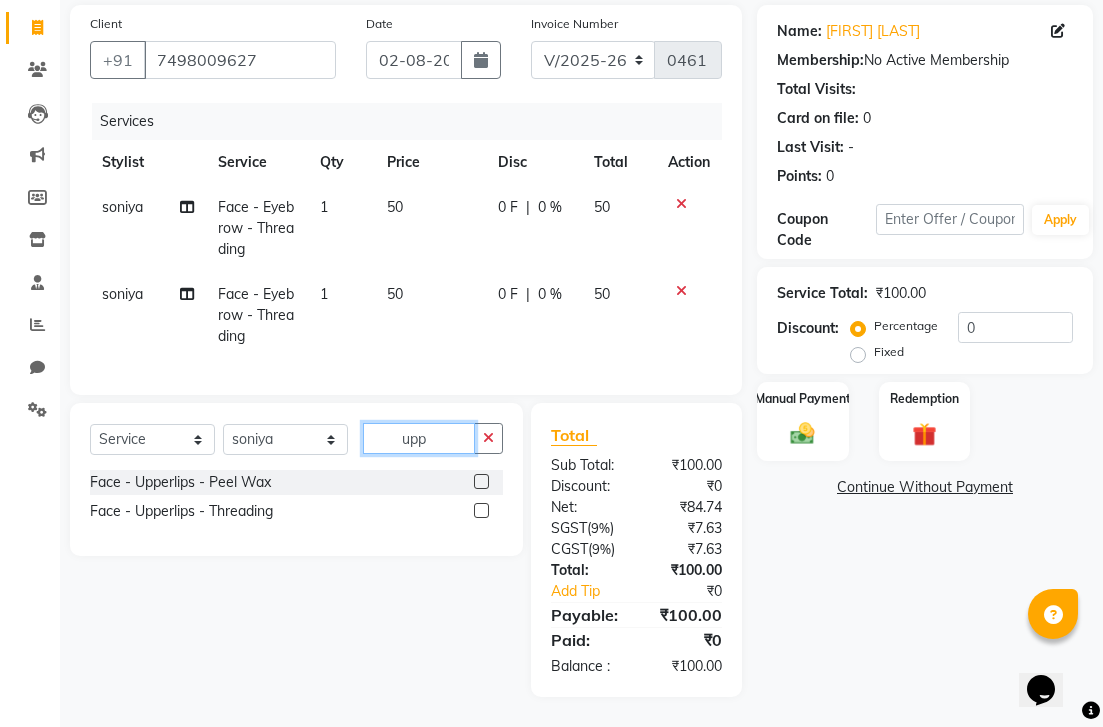 scroll, scrollTop: 187, scrollLeft: 0, axis: vertical 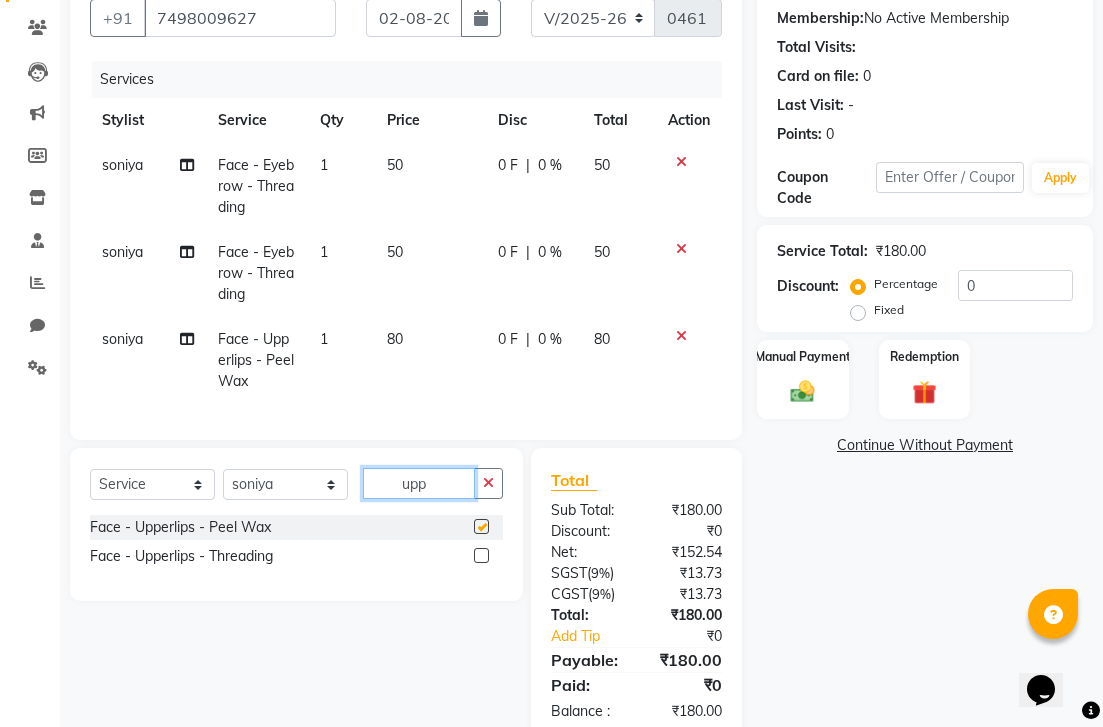 checkbox on "false" 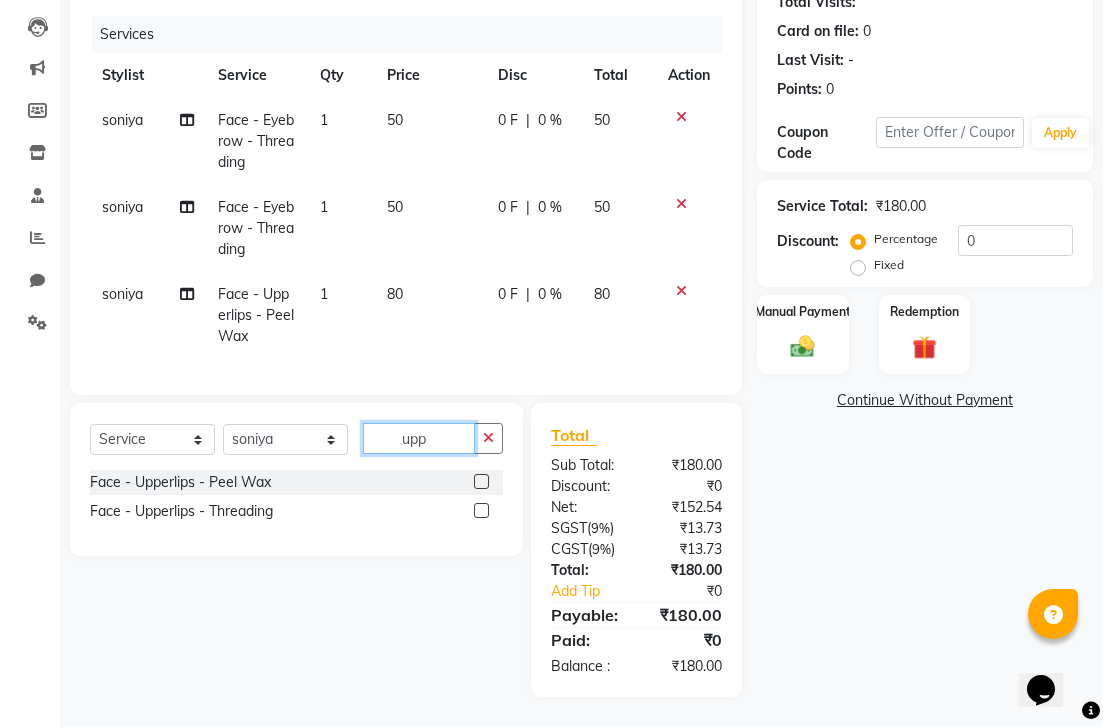 scroll, scrollTop: 274, scrollLeft: 0, axis: vertical 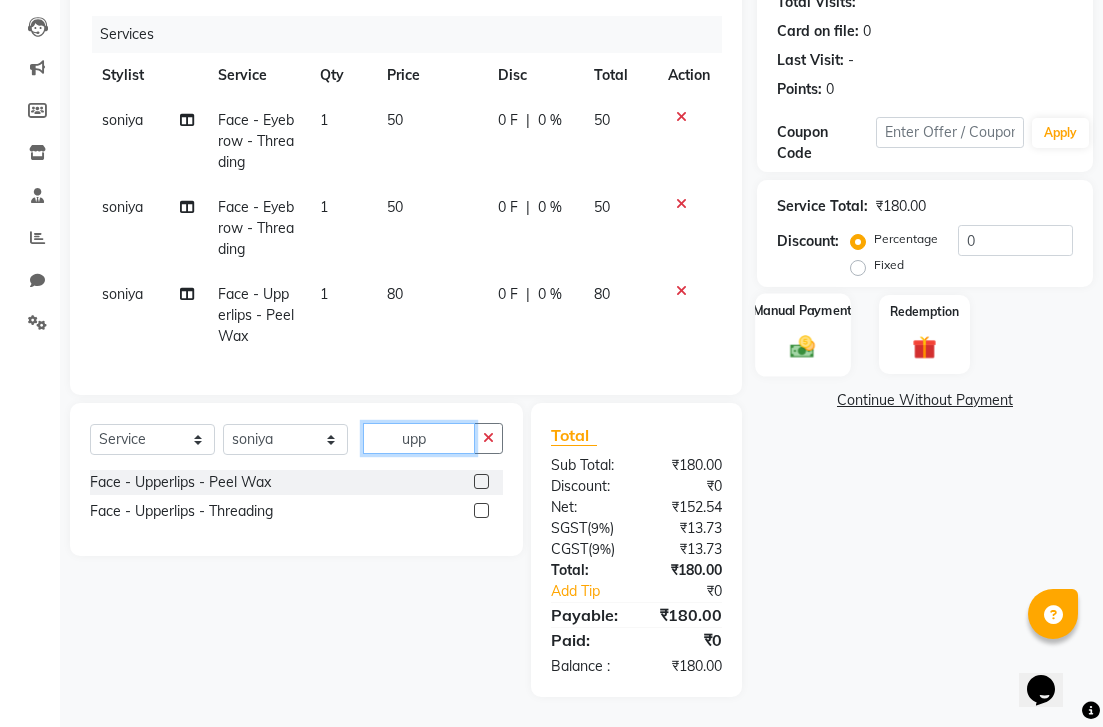 type on "upp" 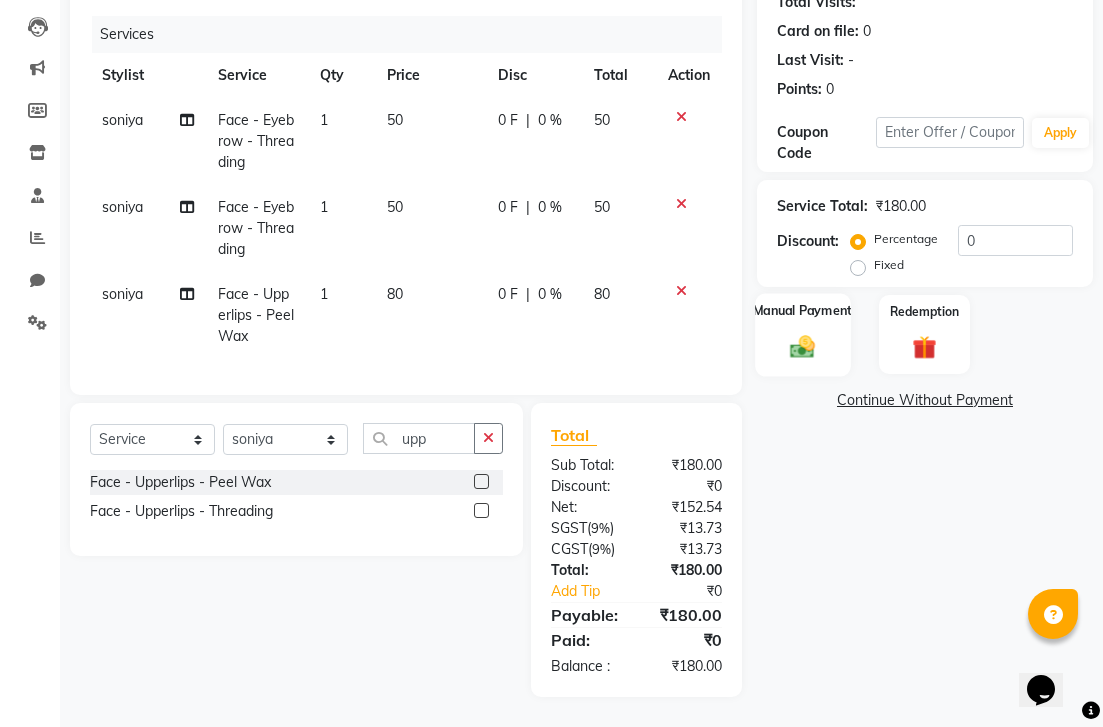 click 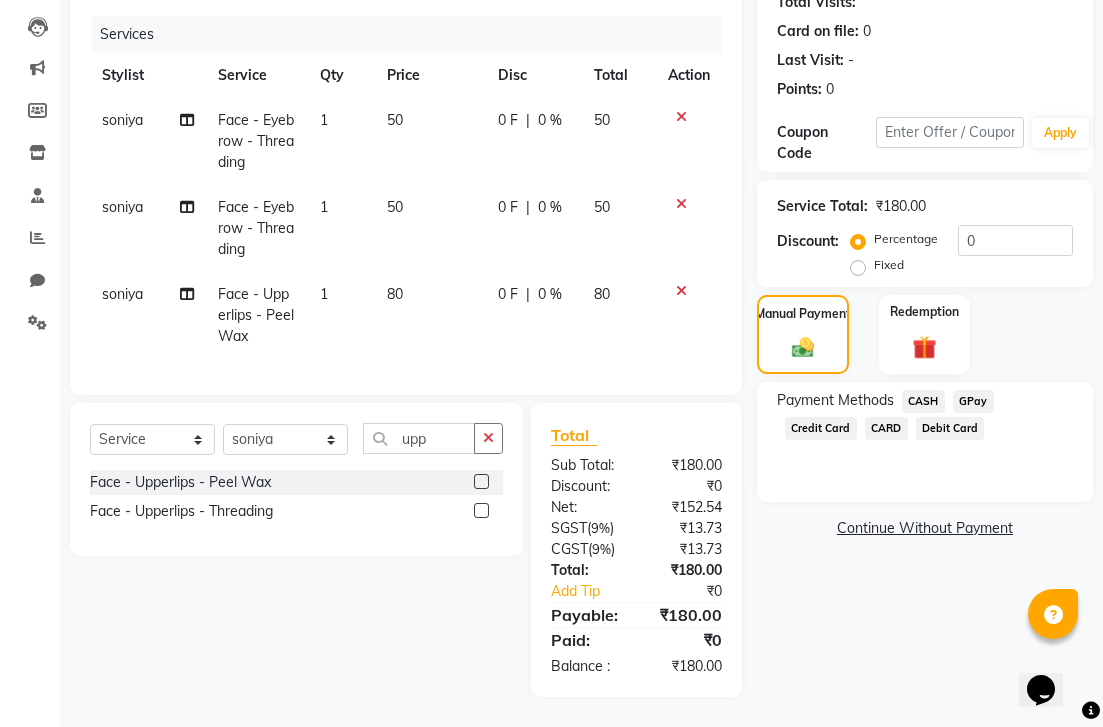 scroll, scrollTop: 274, scrollLeft: 0, axis: vertical 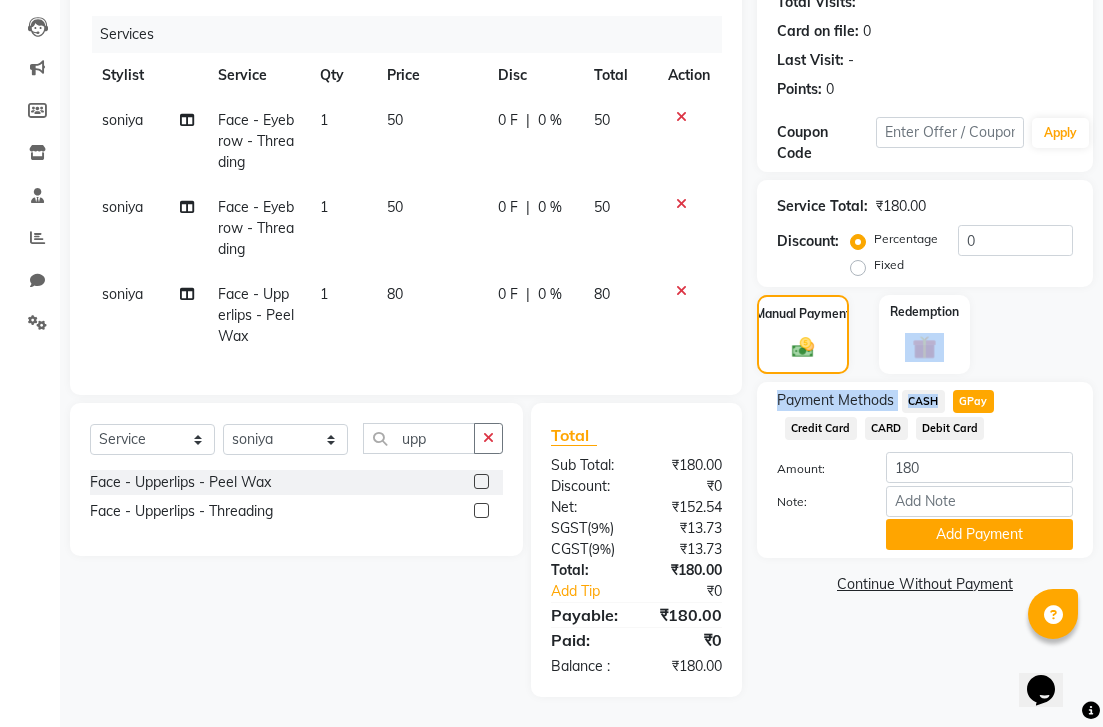 drag, startPoint x: 966, startPoint y: 380, endPoint x: 1117, endPoint y: -83, distance: 487.00104 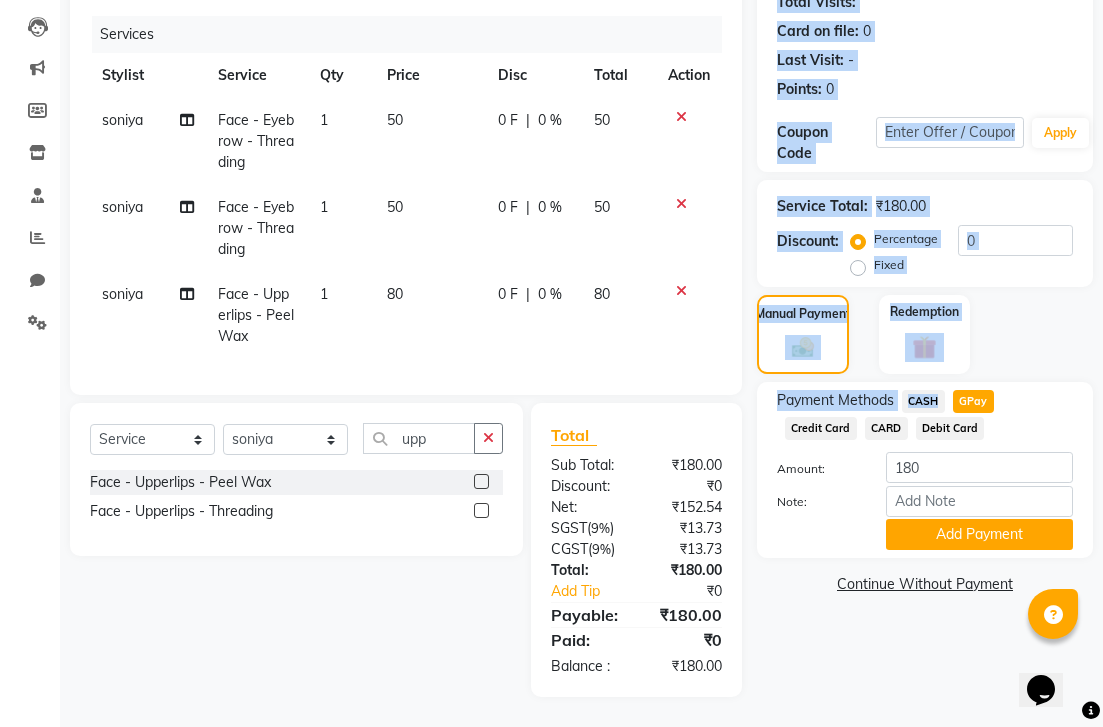 scroll, scrollTop: 274, scrollLeft: 0, axis: vertical 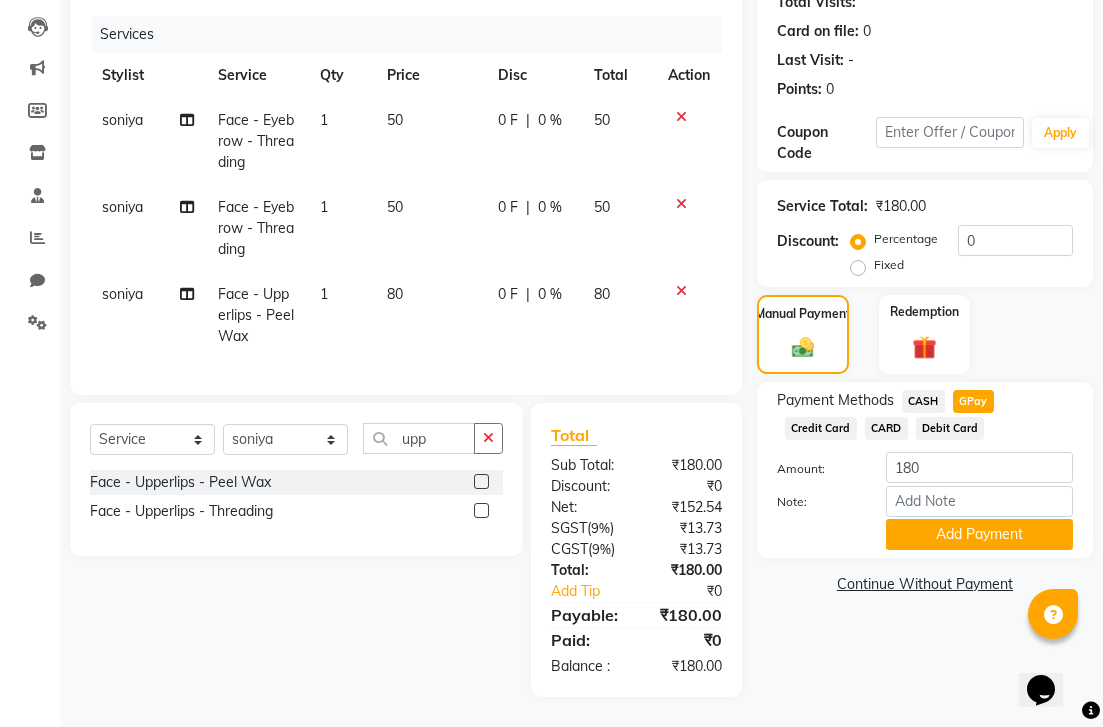 click on "Name: [FIRST] [LAST] Membership:  No Active Membership  Total Visits:   Card on file:  0 Last Visit:   - Points:   0  Coupon Code Apply Service Total:  ₹180.00  Discount:  Percentage   Fixed  0 Manual Payment Redemption Payment Methods  CASH   GPay   Credit Card   CARD   Debit Card  Amount: 180 Note: Add Payment  Continue Without Payment" 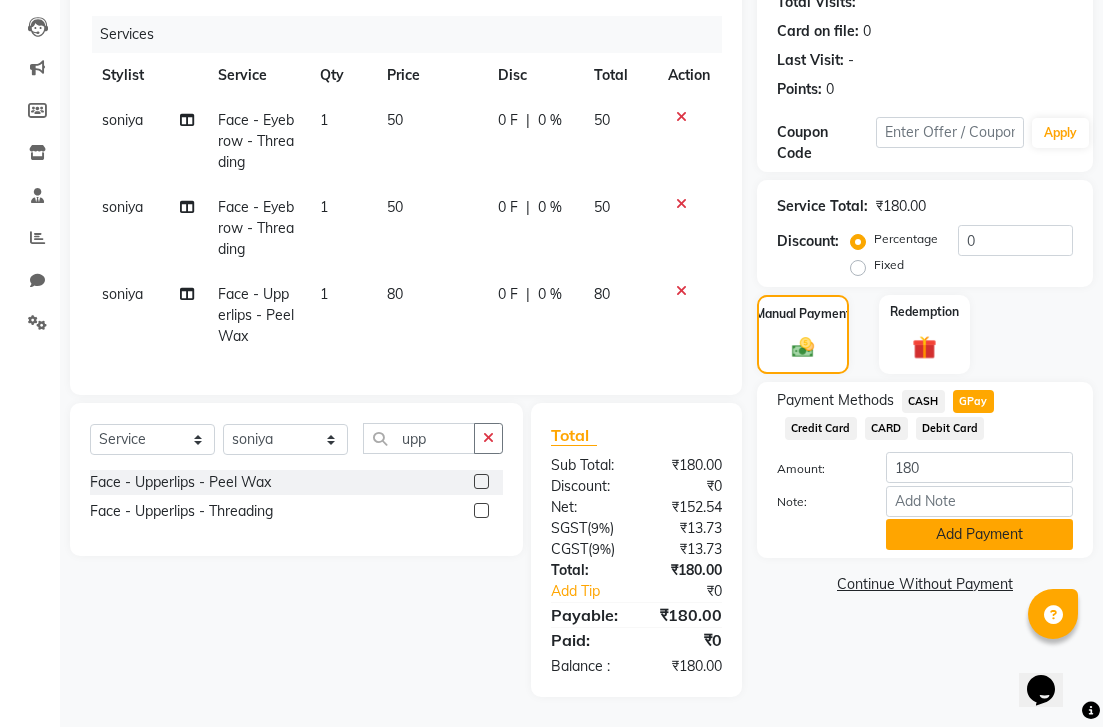 click on "Add Payment" 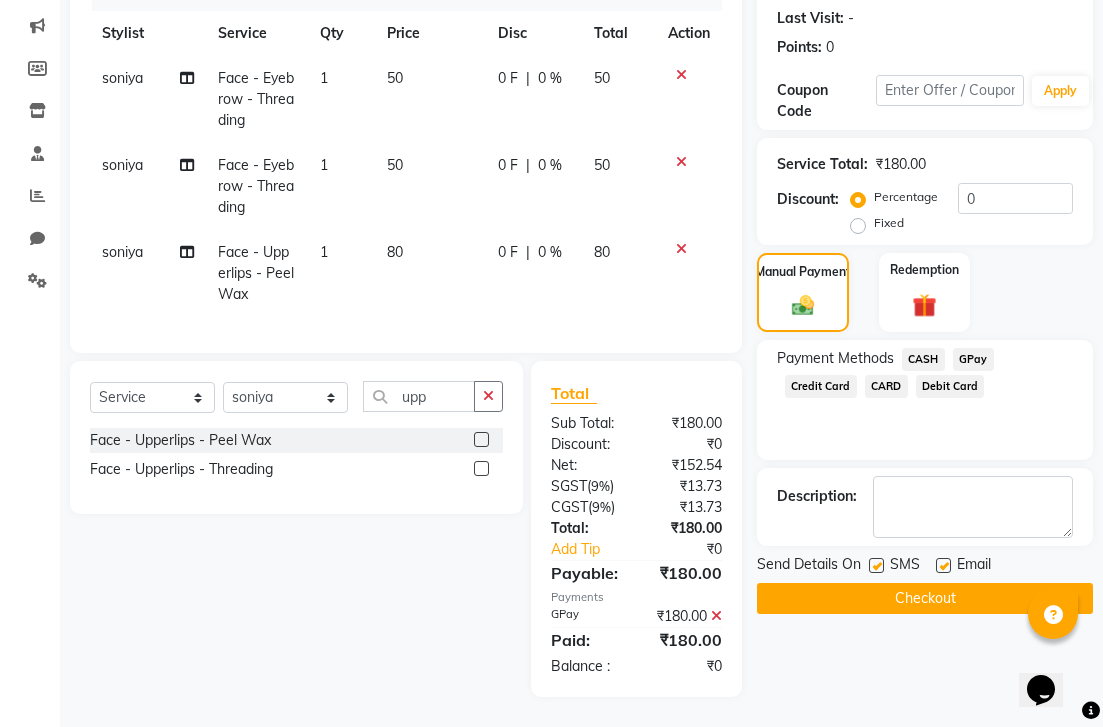 click on "Checkout" 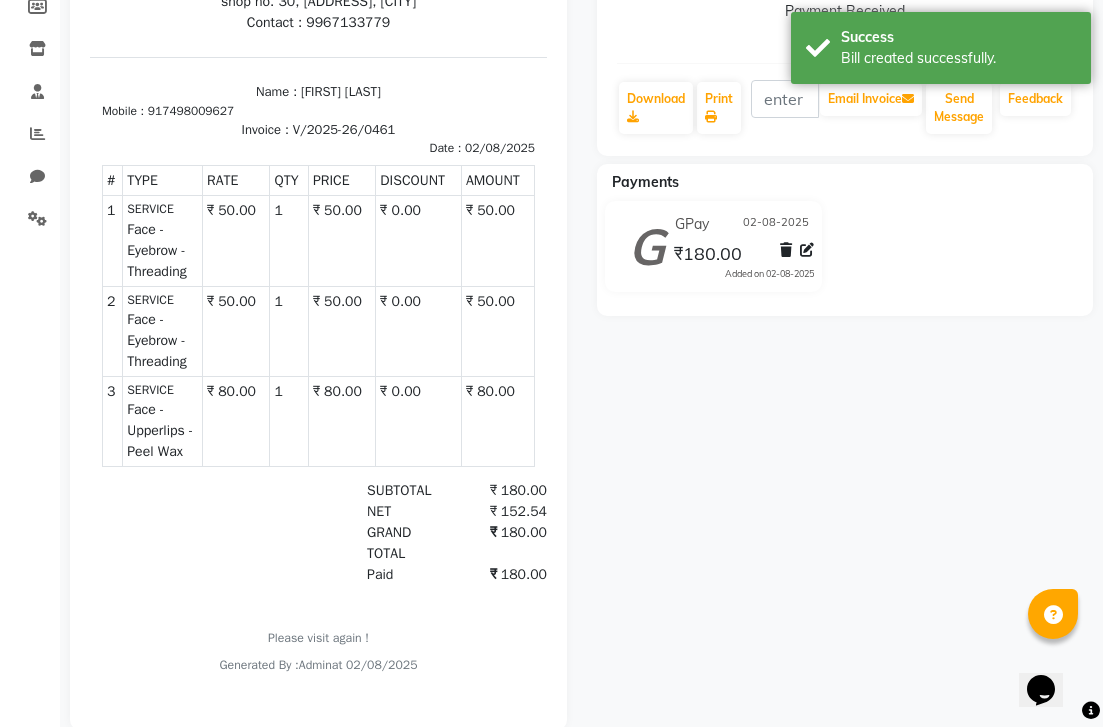 scroll, scrollTop: 0, scrollLeft: 0, axis: both 